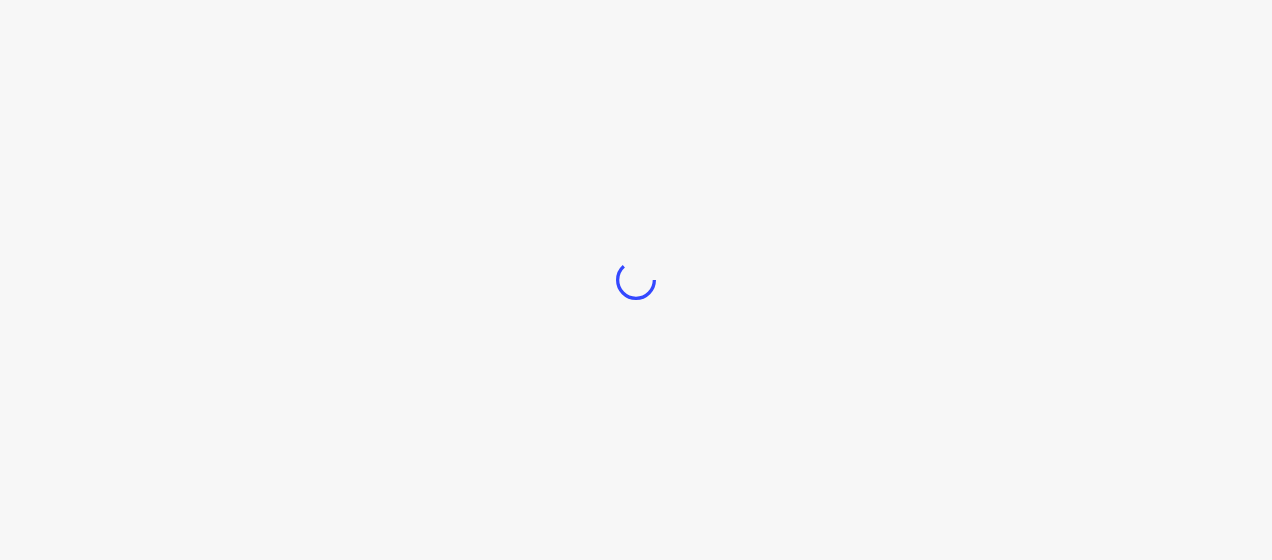 scroll, scrollTop: 0, scrollLeft: 0, axis: both 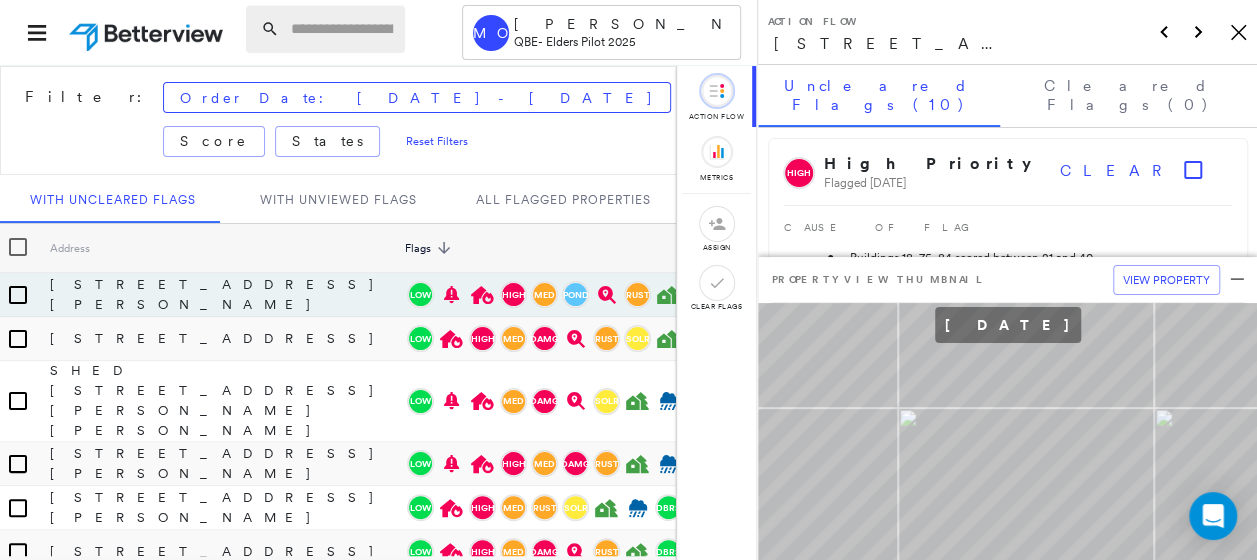 click at bounding box center (342, 29) 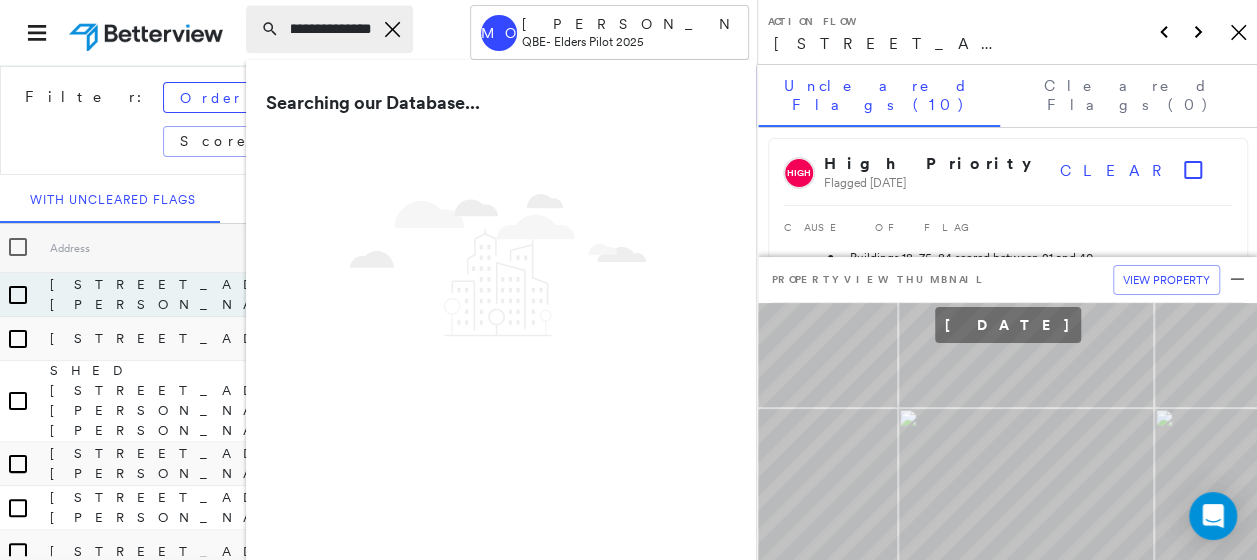 scroll, scrollTop: 0, scrollLeft: 30, axis: horizontal 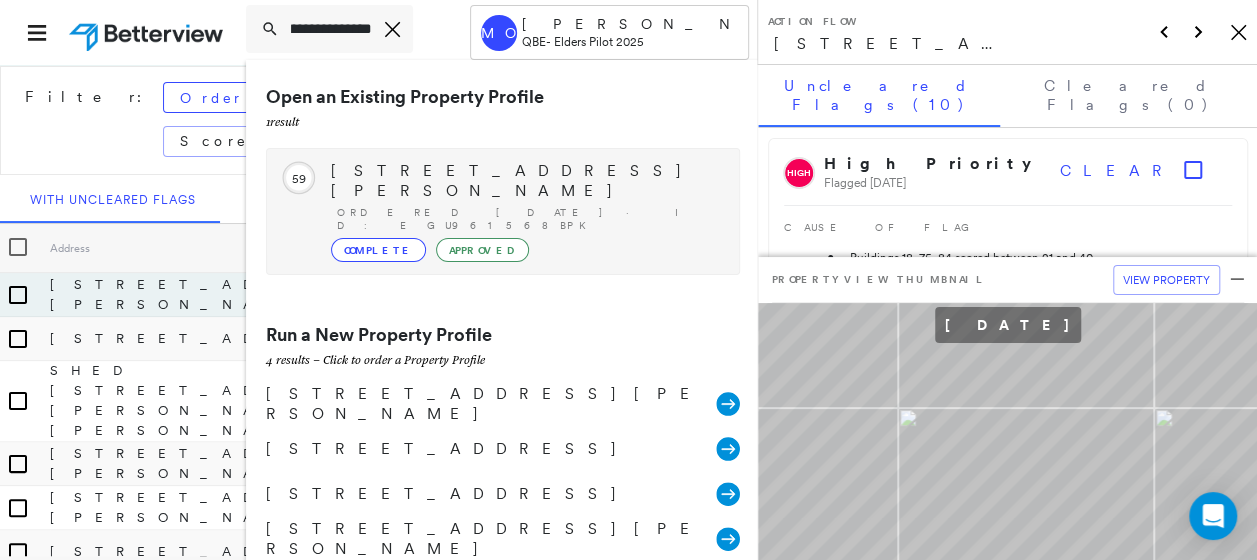 type on "**********" 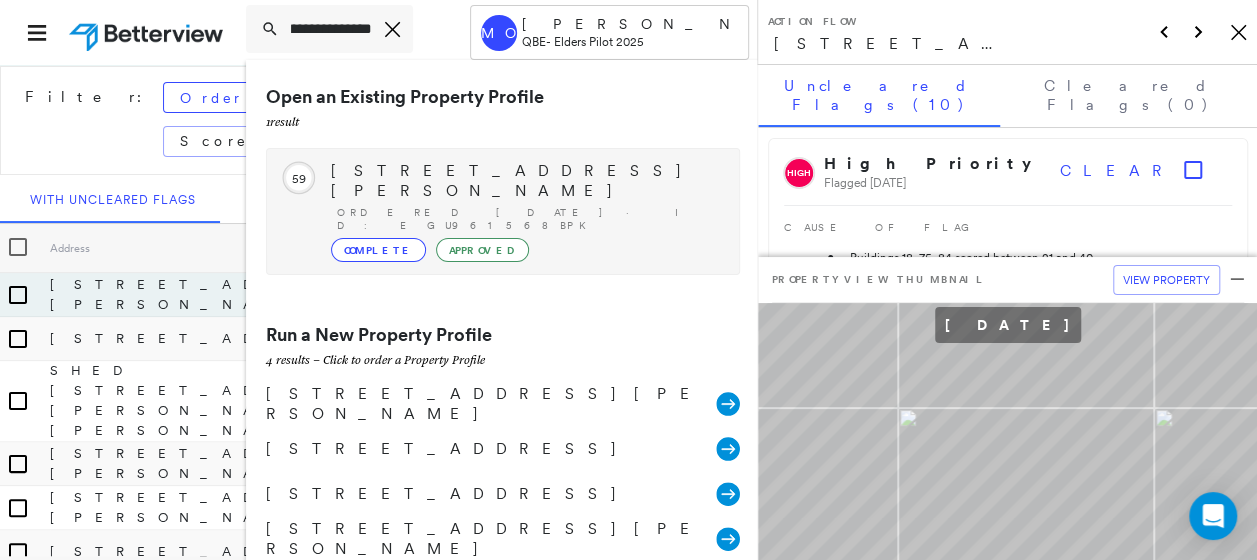 click on "1002 GRAND JUNCTION ROAD, HOLDEN HILL, SA 5088" at bounding box center (525, 181) 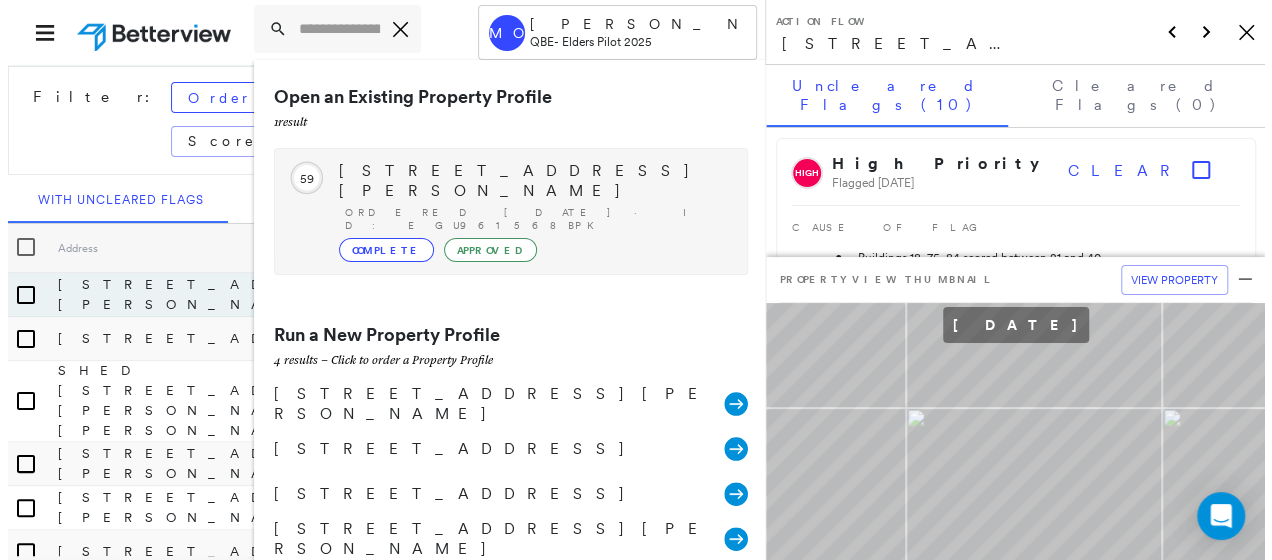 scroll, scrollTop: 0, scrollLeft: 0, axis: both 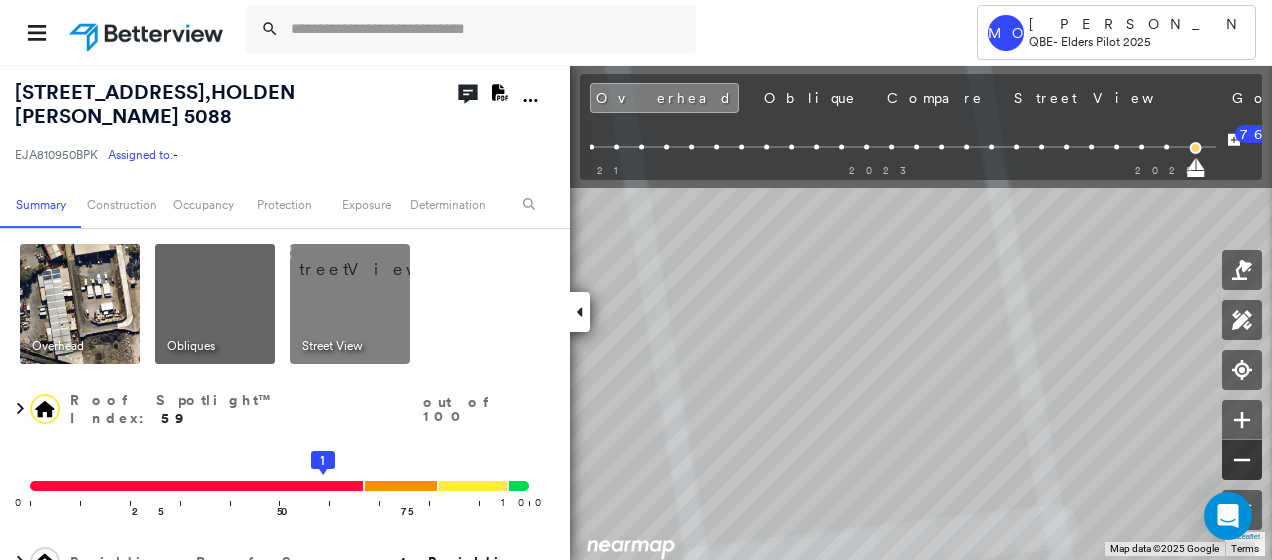 click on "1
Leaflet Keyboard shortcuts Map Data Map data ©2025 Google Map data ©2025 Google 5 m  Click to toggle between metric and imperial units Terms Report a map error To navigate the map with touch gestures double-tap and hold your finger on the map, then drag the map. To navigate, press the arrow keys." at bounding box center (636, 312) 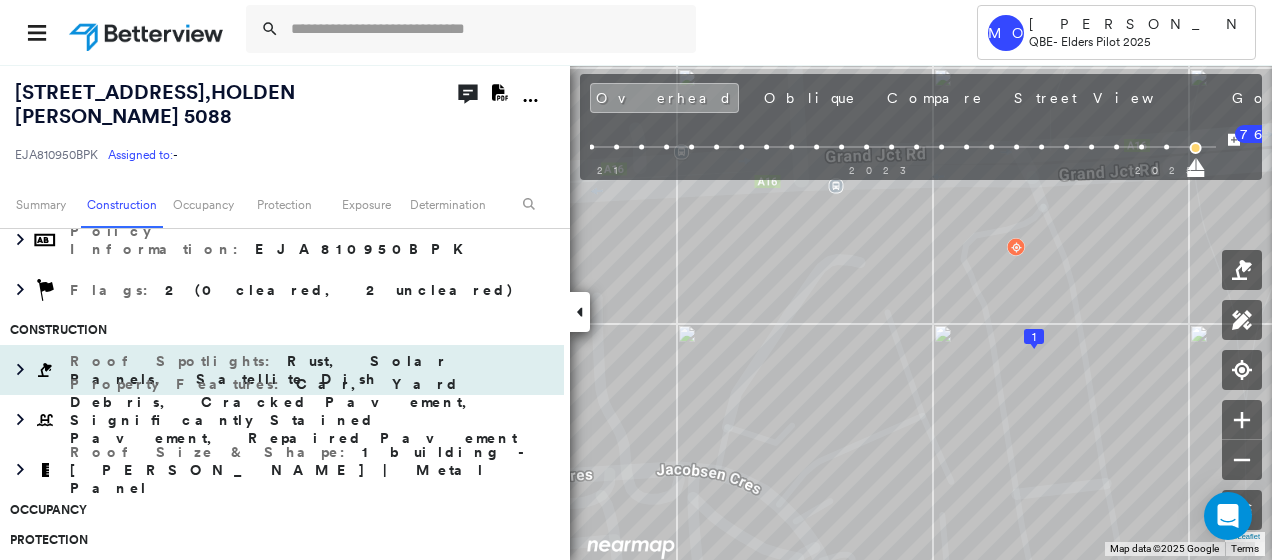 scroll, scrollTop: 300, scrollLeft: 0, axis: vertical 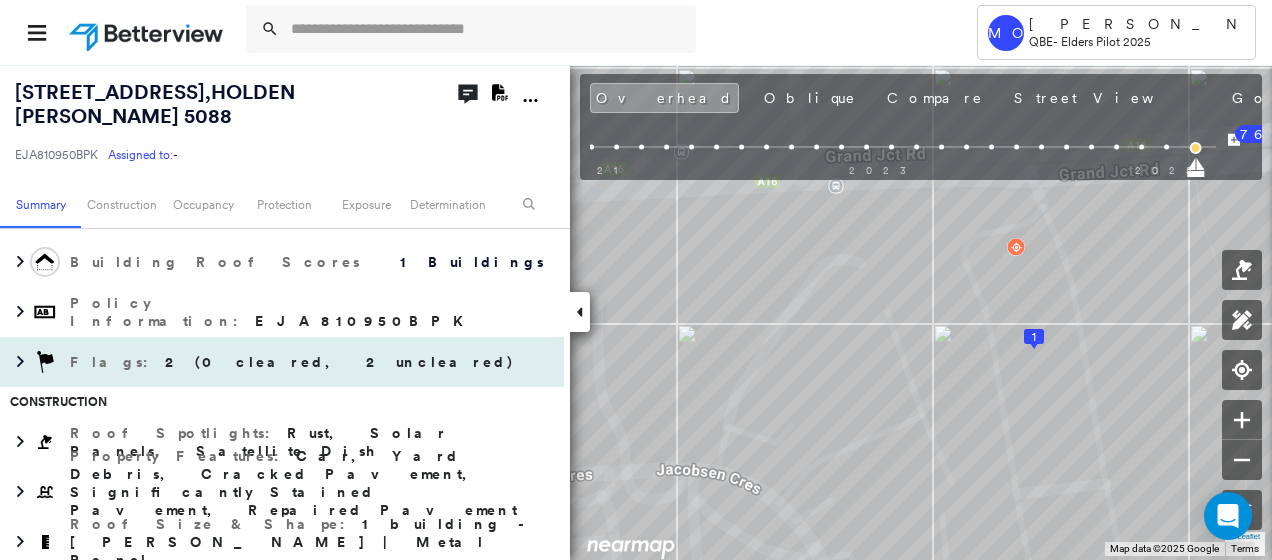 click on "2 (0 cleared, 2 uncleared)" at bounding box center [340, 362] 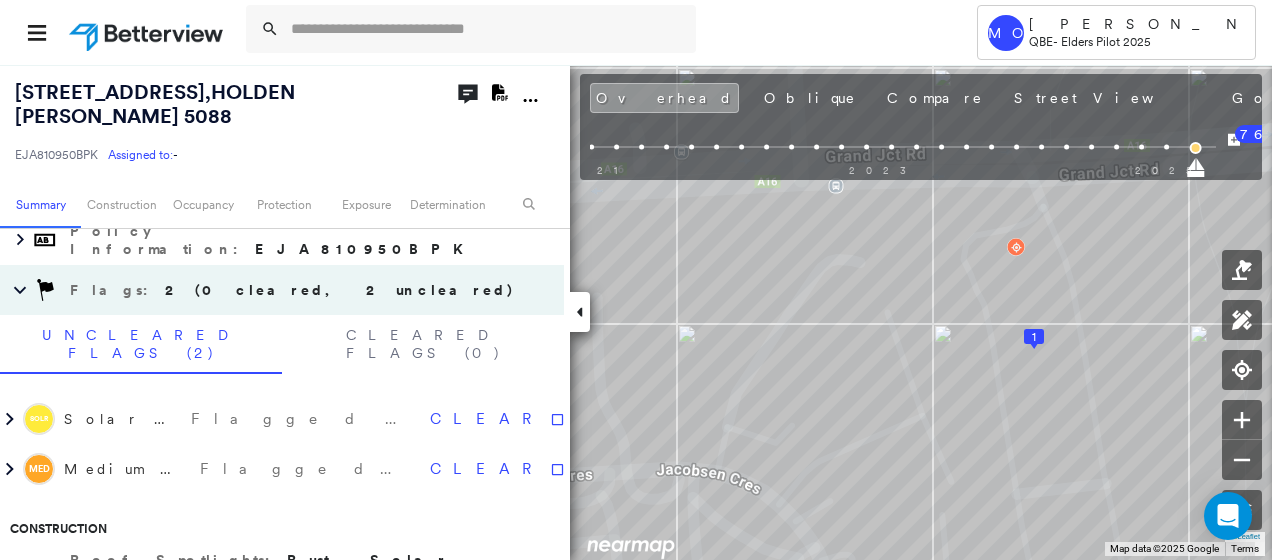 scroll, scrollTop: 400, scrollLeft: 0, axis: vertical 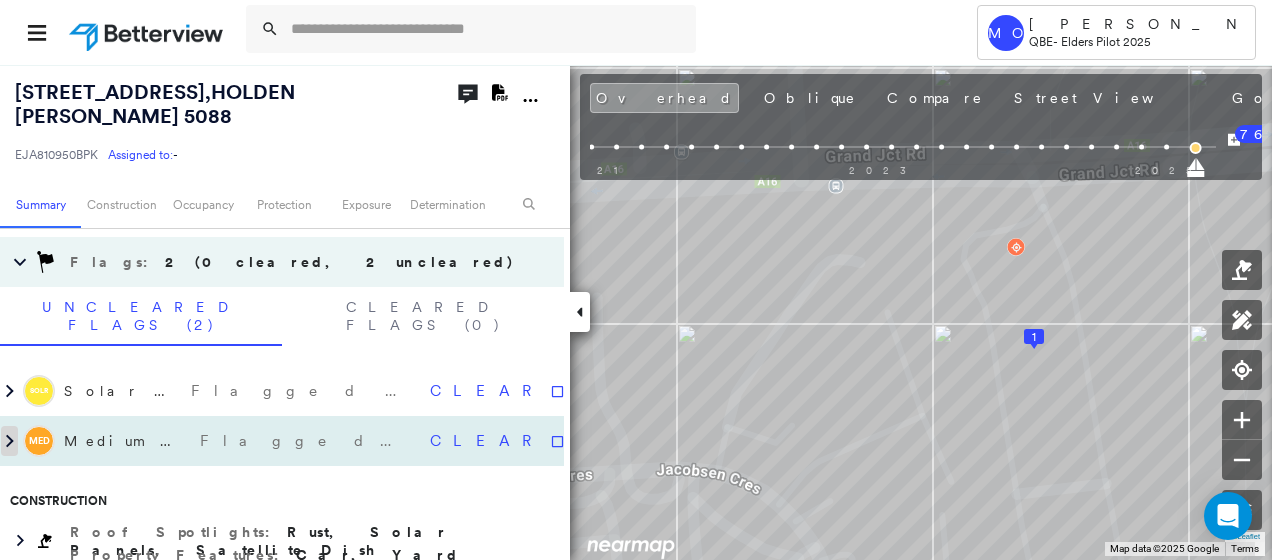 click at bounding box center (10, 441) 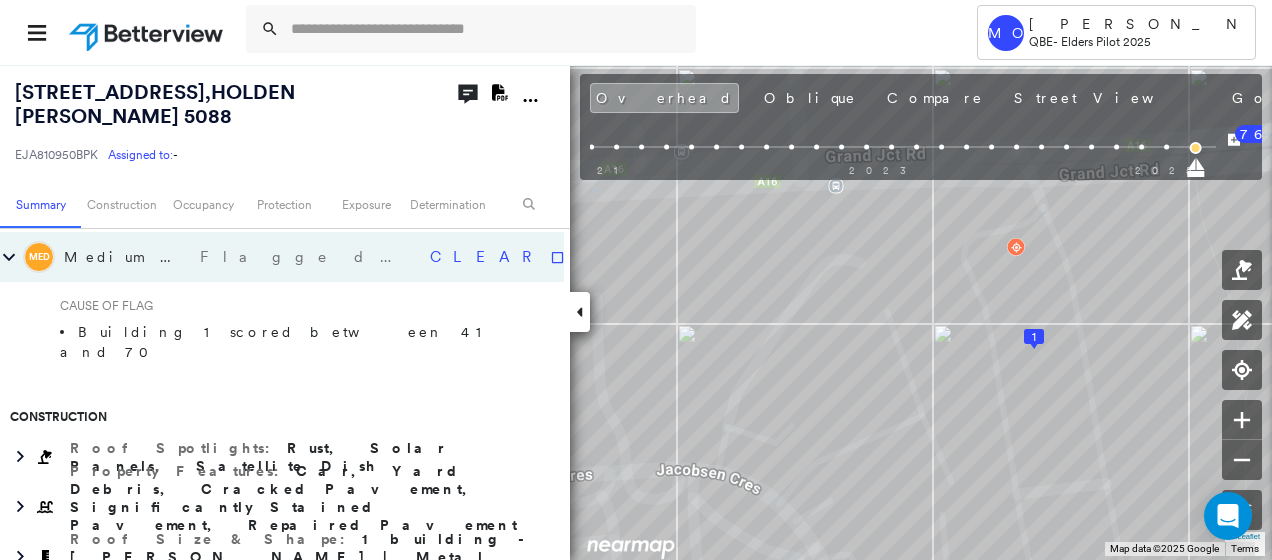scroll, scrollTop: 600, scrollLeft: 0, axis: vertical 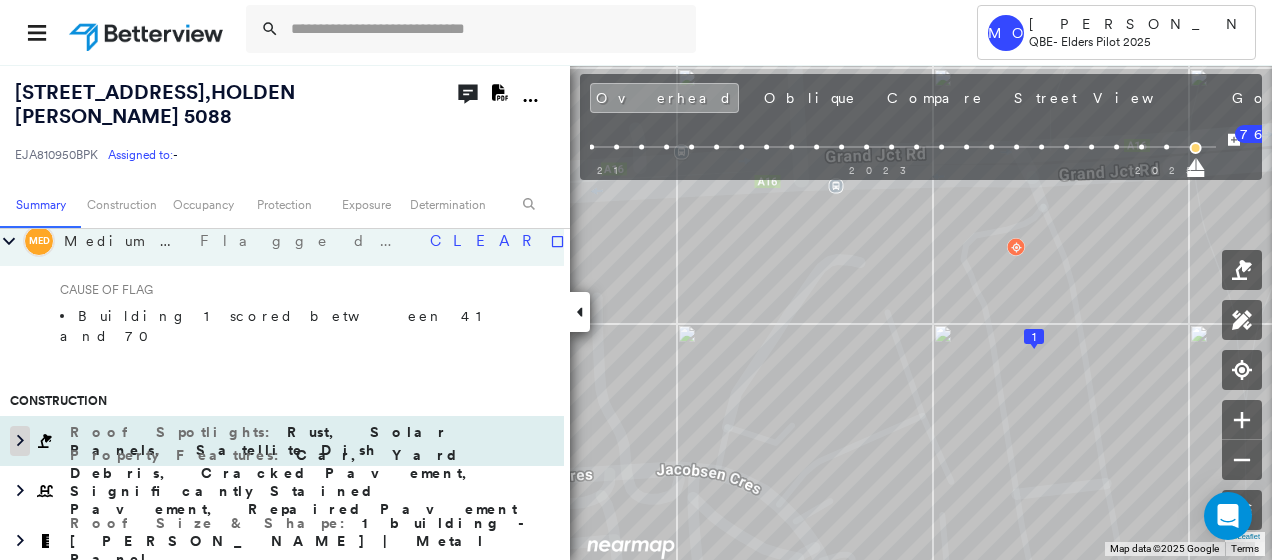 click at bounding box center (20, 441) 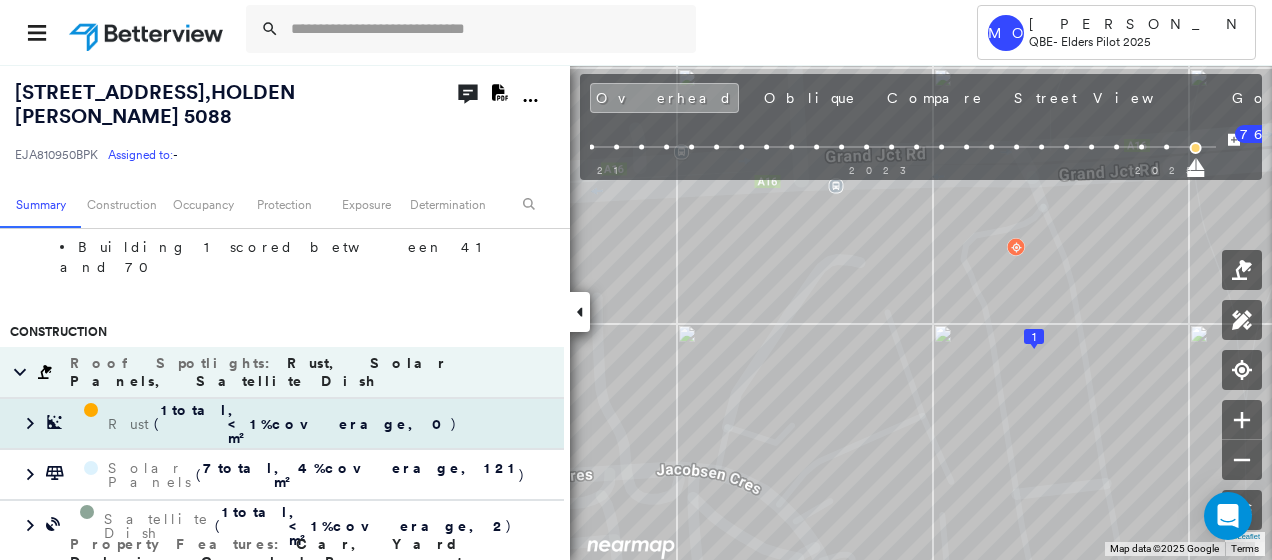 scroll, scrollTop: 700, scrollLeft: 0, axis: vertical 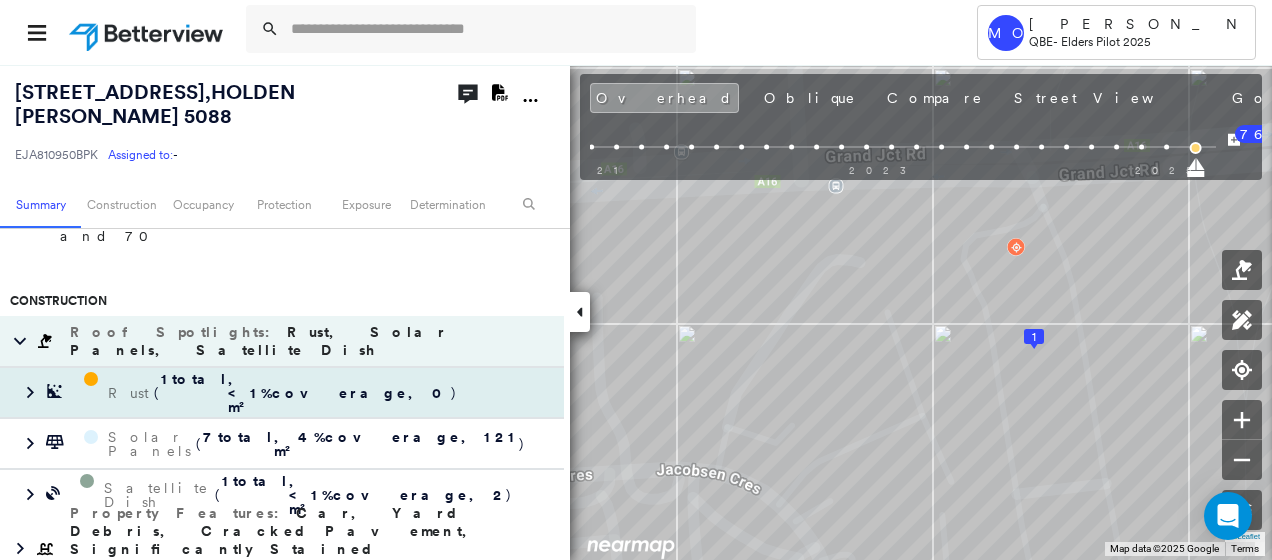 click on "Rust" at bounding box center [131, 393] 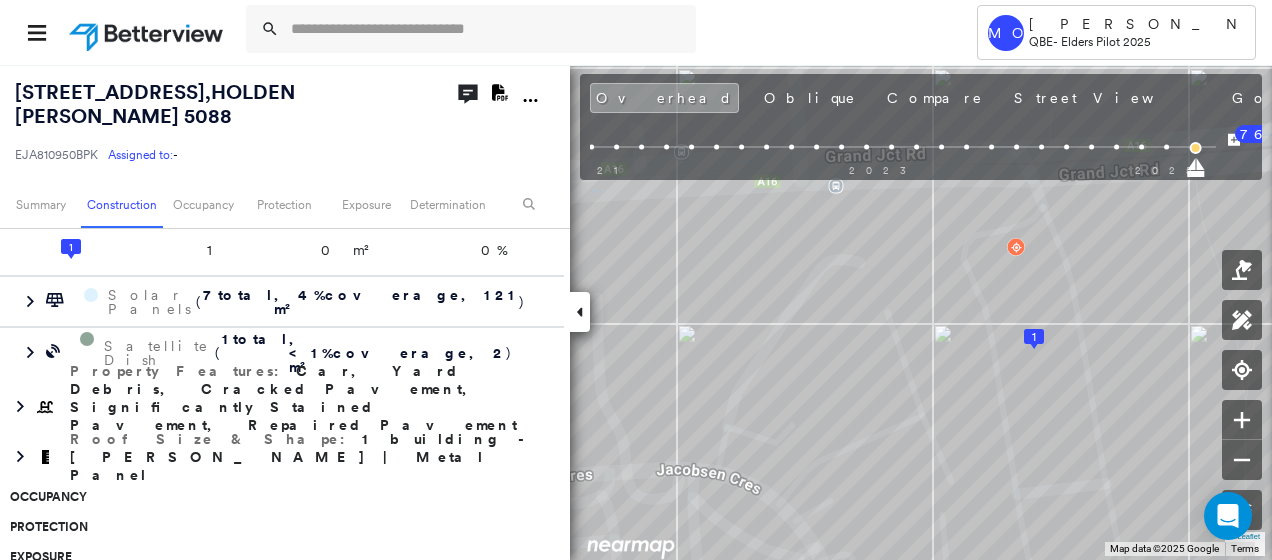 scroll, scrollTop: 900, scrollLeft: 0, axis: vertical 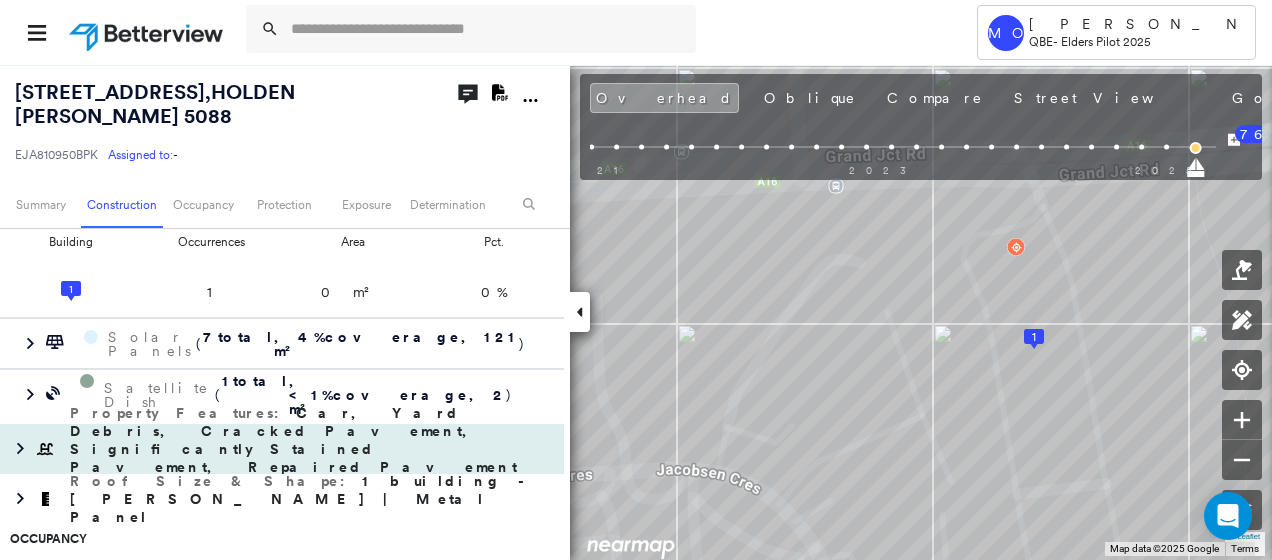 drag, startPoint x: 12, startPoint y: 412, endPoint x: 156, endPoint y: 422, distance: 144.3468 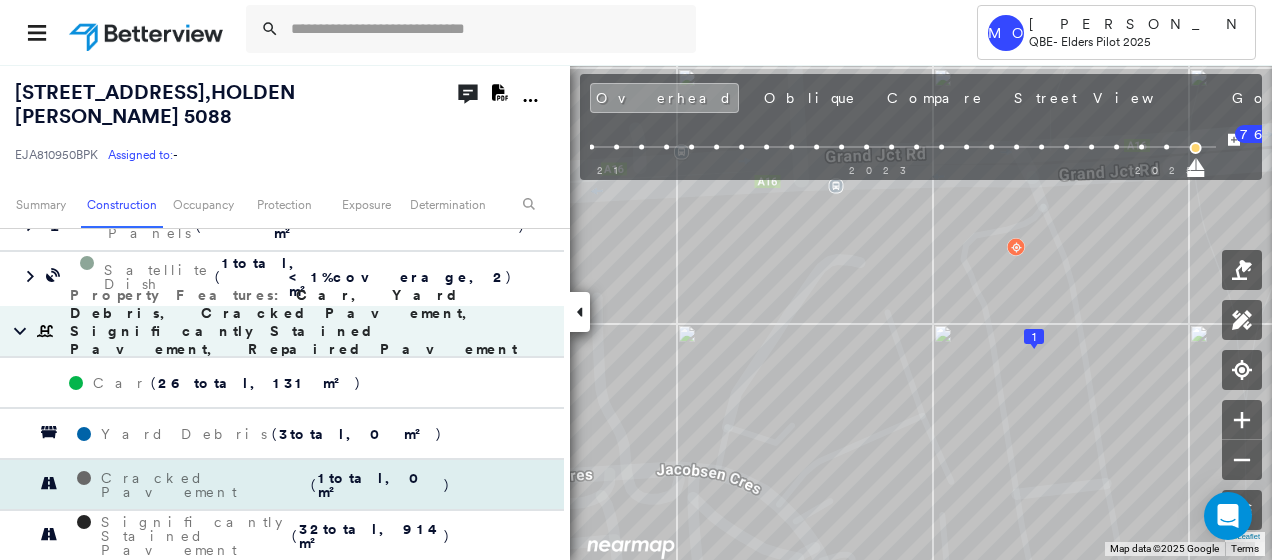 scroll, scrollTop: 1100, scrollLeft: 0, axis: vertical 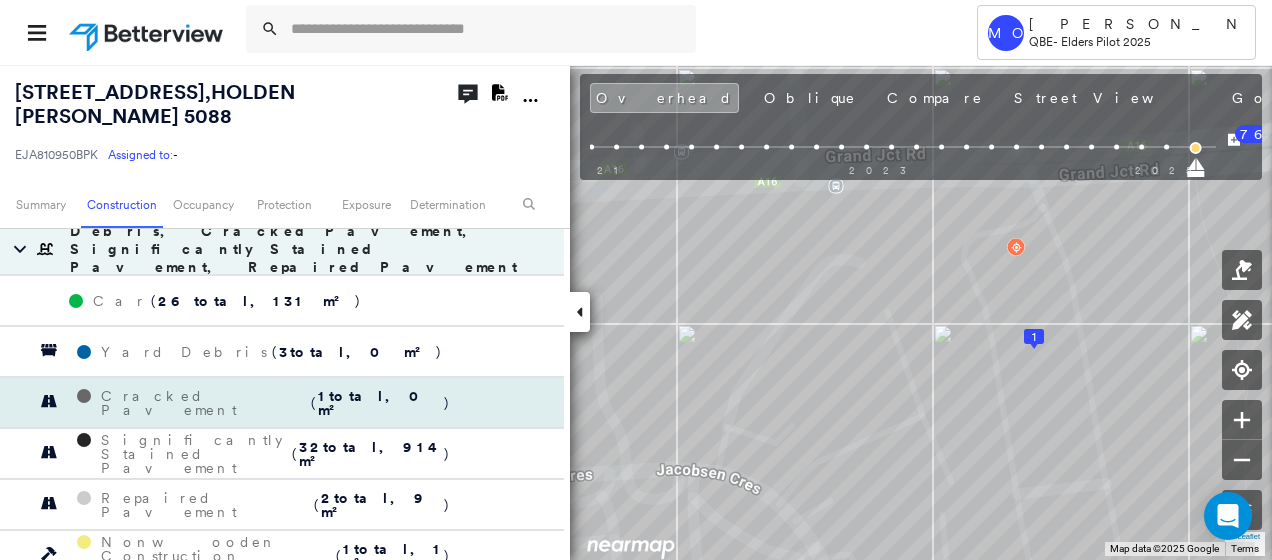 click on "Cracked Pavement ( 1  total, 0 m² )" at bounding box center (264, 403) 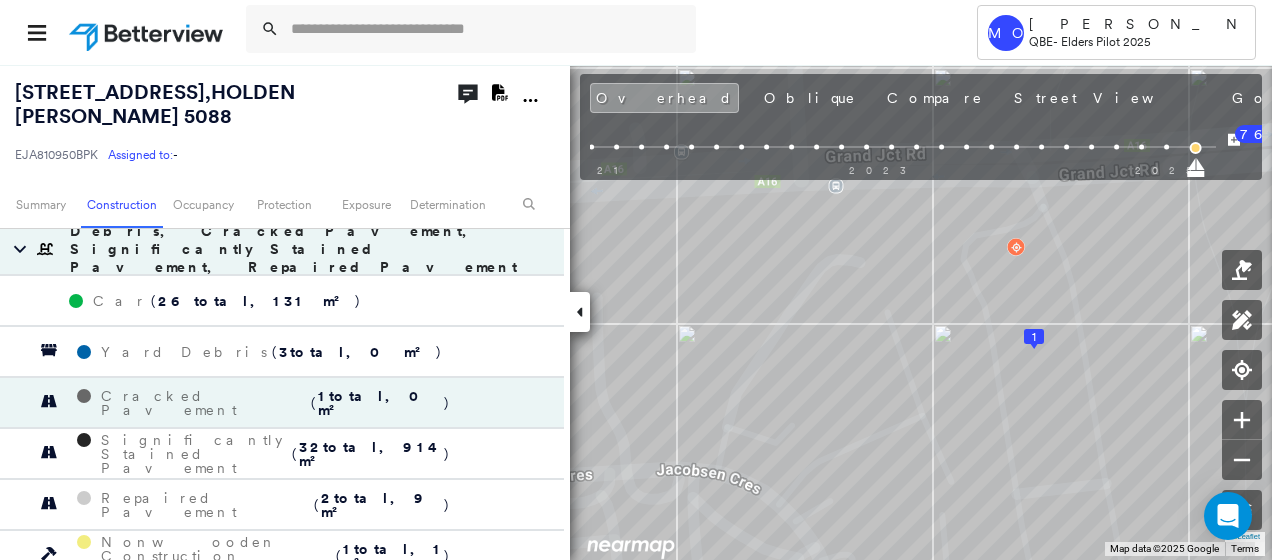 click on "Cracked Pavement" at bounding box center [206, 403] 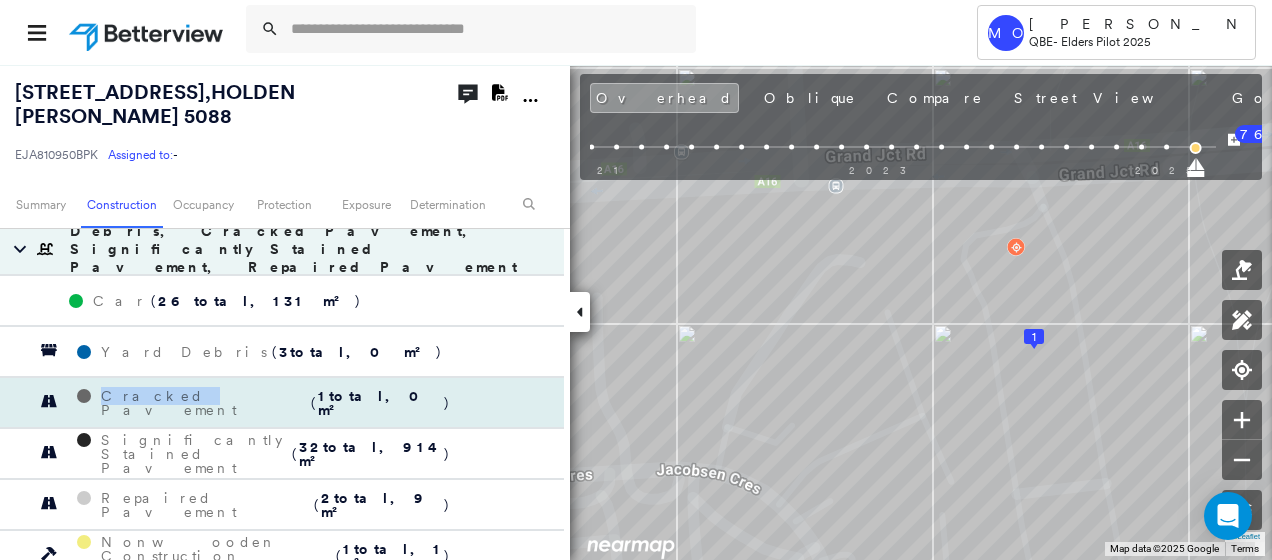 click on "Cracked Pavement" at bounding box center [206, 403] 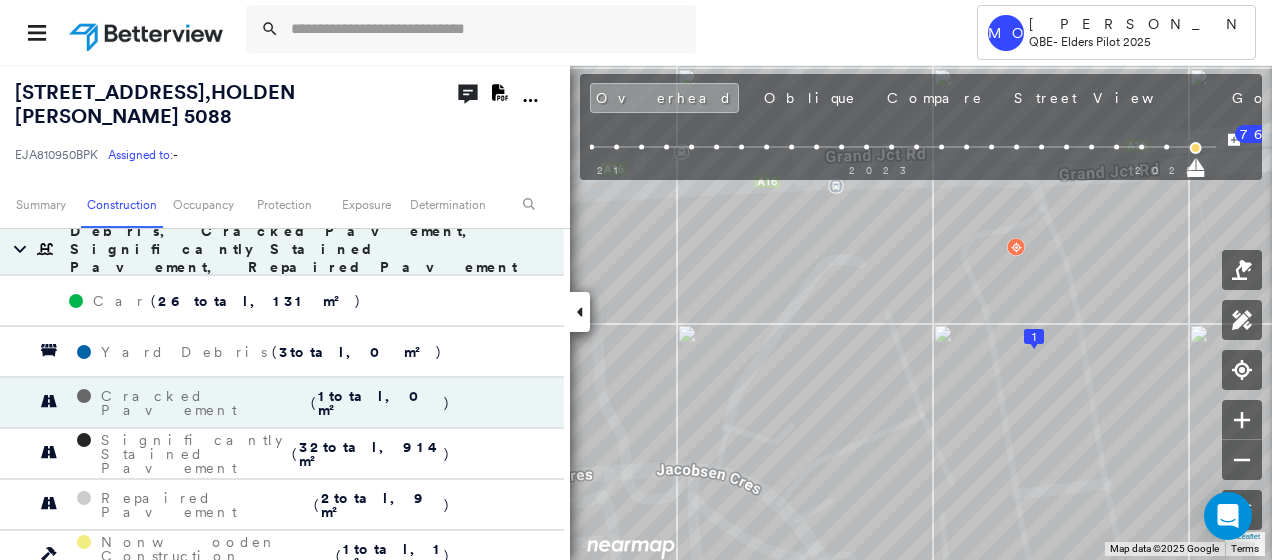 drag, startPoint x: 140, startPoint y: 369, endPoint x: 216, endPoint y: 364, distance: 76.1643 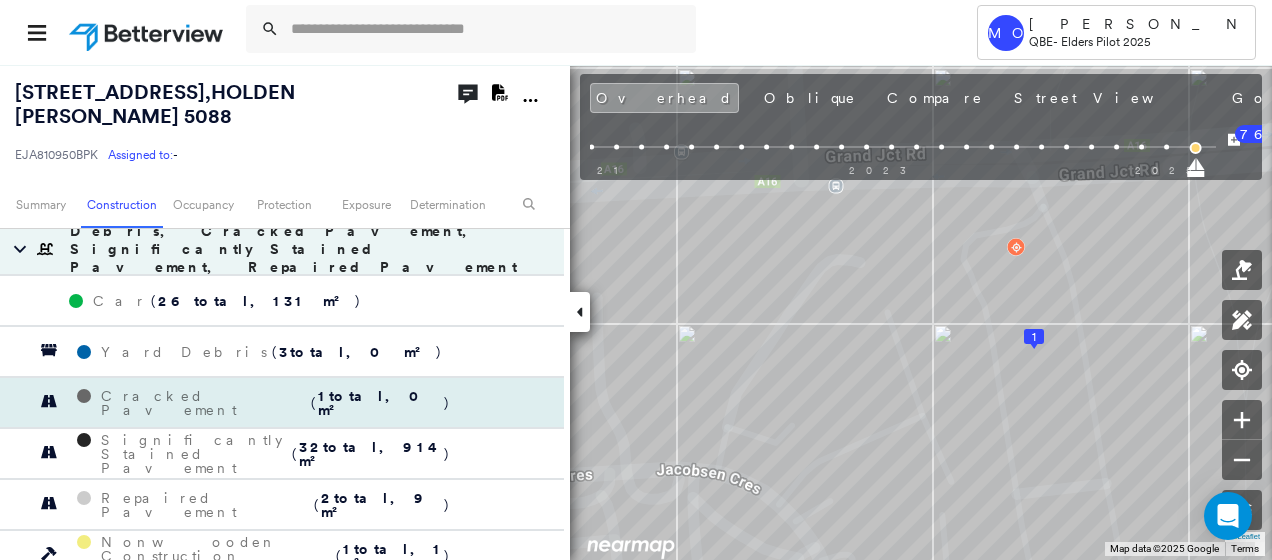 click on "Cracked Pavement" at bounding box center [206, 403] 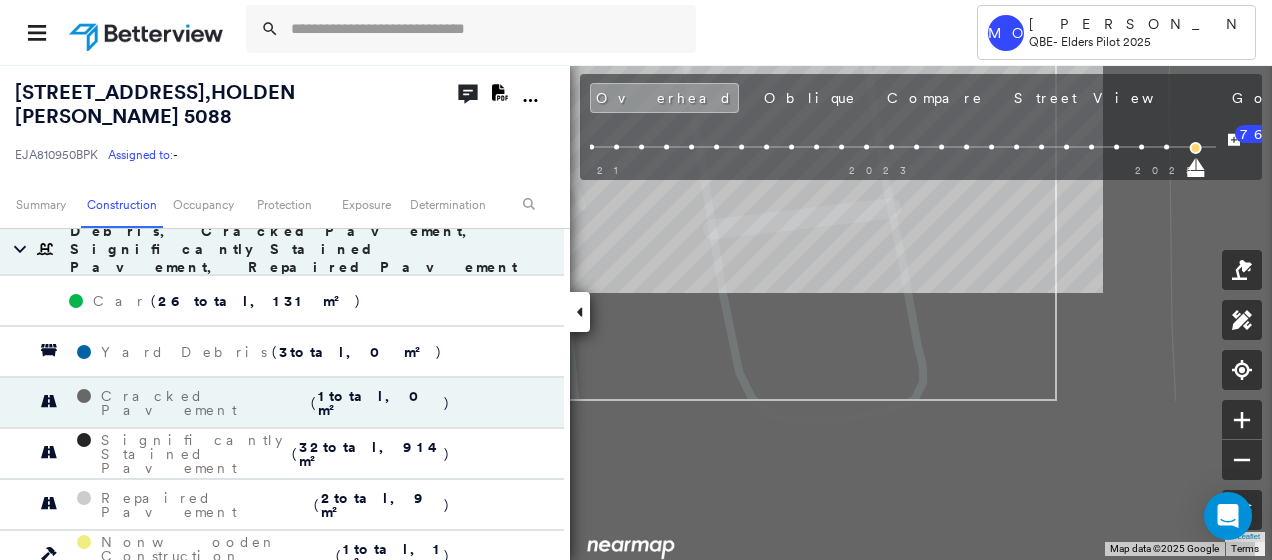 click on "1002 GRAND JUNCTION ROAD ,  HOLDEN HILL, SA 5088 EJA810950BPK Assigned to:  - Assigned to:  - EJA810950BPK Assigned to:  - Open Comments Download PDF Report Summary Construction Occupancy Protection Exposure Determination Overhead Obliques Street View Roof Spotlight™ Index :  59 out of 100 0 100 25 50 75 1 Building Roof Scores 1 Buildings Policy Information :  EJA810950BPK Flags :  2 (0 cleared, 2 uncleared) Uncleared Flags (2) Cleared Flags  (0) SOLR Solar Panels Flagged 07/03/25 Clear Med Medium Priority Flagged 07/03/25 Clear CAUSE OF FLAG Building 1 scored between 41 and 70 Construction Roof Spotlights :  Rust, Solar Panels, Satellite Dish Rust ( 1  total ,  <1 %  coverage,  0 m² ) Building Occurrences Area Pct. 1 1 0 m² 0 % Solar Panels ( 7  total ,  4 %  coverage,  121 m² ) Satellite Dish ( 1  total ,  <1 %  coverage,  2 m² ) Property Features :  Car, Yard Debris, Cracked Pavement, Significantly Stained Pavement, Repaired Pavement and 3 more Car ( 26  total, 131 m² ) Yard Debris ( 3  total, 0 m²" at bounding box center (636, 312) 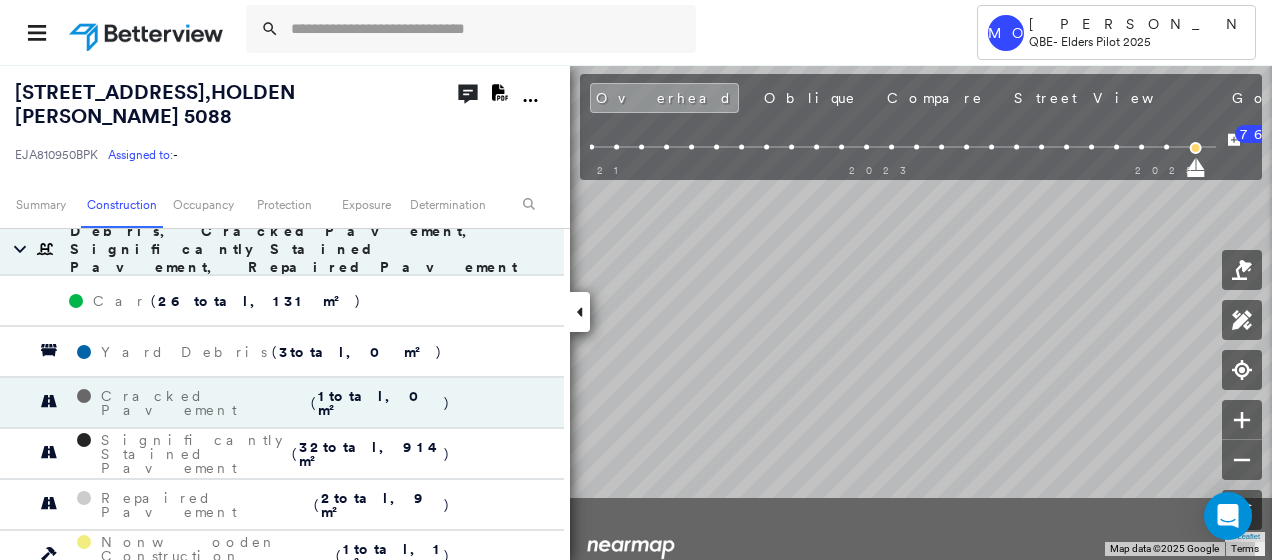 click on "1002 GRAND JUNCTION ROAD ,  HOLDEN HILL, SA 5088 EJA810950BPK Assigned to:  - Assigned to:  - EJA810950BPK Assigned to:  - Open Comments Download PDF Report Summary Construction Occupancy Protection Exposure Determination Overhead Obliques Street View Roof Spotlight™ Index :  59 out of 100 0 100 25 50 75 1 Building Roof Scores 1 Buildings Policy Information :  EJA810950BPK Flags :  2 (0 cleared, 2 uncleared) Uncleared Flags (2) Cleared Flags  (0) SOLR Solar Panels Flagged 07/03/25 Clear Med Medium Priority Flagged 07/03/25 Clear CAUSE OF FLAG Building 1 scored between 41 and 70 Construction Roof Spotlights :  Rust, Solar Panels, Satellite Dish Rust ( 1  total ,  <1 %  coverage,  0 m² ) Building Occurrences Area Pct. 1 1 0 m² 0 % Solar Panels ( 7  total ,  4 %  coverage,  121 m² ) Satellite Dish ( 1  total ,  <1 %  coverage,  2 m² ) Property Features :  Car, Yard Debris, Cracked Pavement, Significantly Stained Pavement, Repaired Pavement and 3 more Car ( 26  total, 131 m² ) Yard Debris ( 3  total, 0 m²" at bounding box center [636, 312] 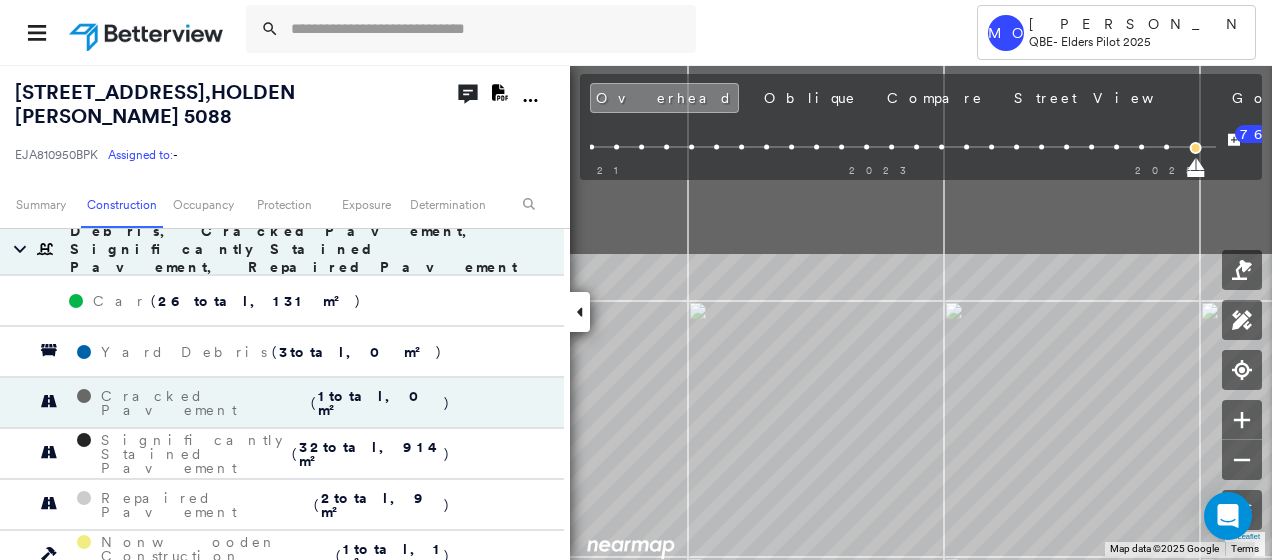 click on "Tower MO Michelle Orange QBE  -   Elders Pilot 2025 1002 GRAND JUNCTION ROAD ,  HOLDEN HILL, SA 5088 EJA810950BPK Assigned to:  - Assigned to:  - EJA810950BPK Assigned to:  - Open Comments Download PDF Report Summary Construction Occupancy Protection Exposure Determination Overhead Obliques Street View Roof Spotlight™ Index :  59 out of 100 0 100 25 50 75 1 Building Roof Scores 1 Buildings Policy Information :  EJA810950BPK Flags :  2 (0 cleared, 2 uncleared) Uncleared Flags (2) Cleared Flags  (0) SOLR Solar Panels Flagged 07/03/25 Clear Med Medium Priority Flagged 07/03/25 Clear CAUSE OF FLAG Building 1 scored between 41 and 70 Construction Roof Spotlights :  Rust, Solar Panels, Satellite Dish Rust ( 1  total ,  <1 %  coverage,  0 m² ) Building Occurrences Area Pct. 1 1 0 m² 0 % Solar Panels ( 7  total ,  4 %  coverage,  121 m² ) Satellite Dish ( 1  total ,  <1 %  coverage,  2 m² ) Property Features :  Car, Yard Debris, Cracked Pavement, Significantly Stained Pavement, Repaired Pavement and 3 more Car" at bounding box center [636, 280] 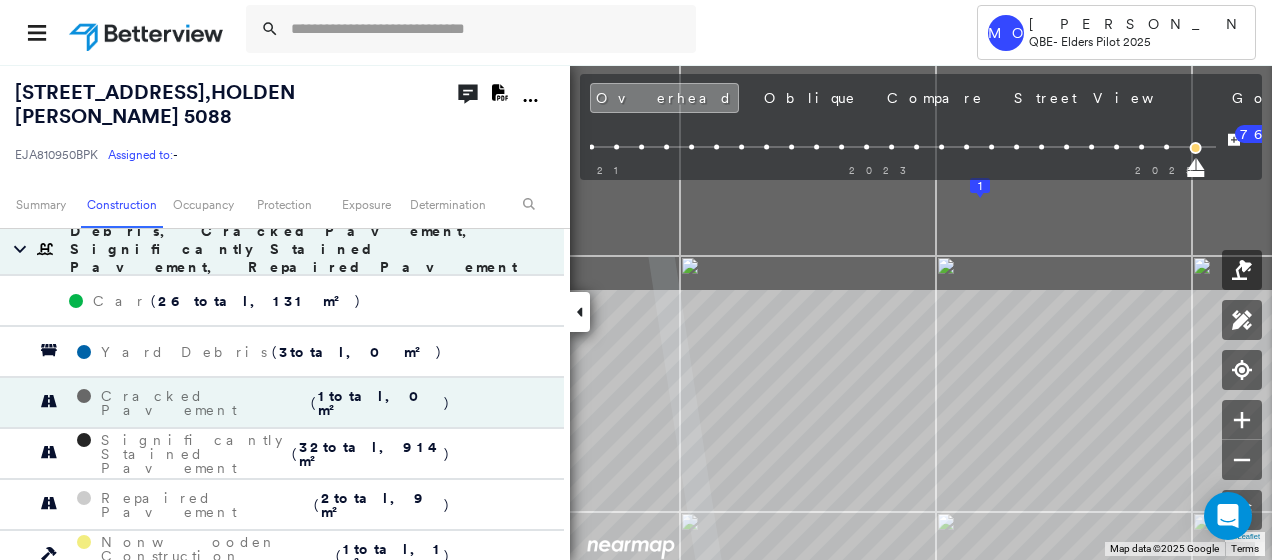 click on "Tower MO Michelle Orange QBE  -   Elders Pilot 2025 1002 GRAND JUNCTION ROAD ,  HOLDEN HILL, SA 5088 EJA810950BPK Assigned to:  - Assigned to:  - EJA810950BPK Assigned to:  - Open Comments Download PDF Report Summary Construction Occupancy Protection Exposure Determination Overhead Obliques Street View Roof Spotlight™ Index :  59 out of 100 0 100 25 50 75 1 Building Roof Scores 1 Buildings Policy Information :  EJA810950BPK Flags :  2 (0 cleared, 2 uncleared) Uncleared Flags (2) Cleared Flags  (0) SOLR Solar Panels Flagged 07/03/25 Clear Med Medium Priority Flagged 07/03/25 Clear CAUSE OF FLAG Building 1 scored between 41 and 70 Construction Roof Spotlights :  Rust, Solar Panels, Satellite Dish Rust ( 1  total ,  <1 %  coverage,  0 m² ) Building Occurrences Area Pct. 1 1 0 m² 0 % Solar Panels ( 7  total ,  4 %  coverage,  121 m² ) Satellite Dish ( 1  total ,  <1 %  coverage,  2 m² ) Property Features :  Car, Yard Debris, Cracked Pavement, Significantly Stained Pavement, Repaired Pavement and 3 more Car" at bounding box center (636, 280) 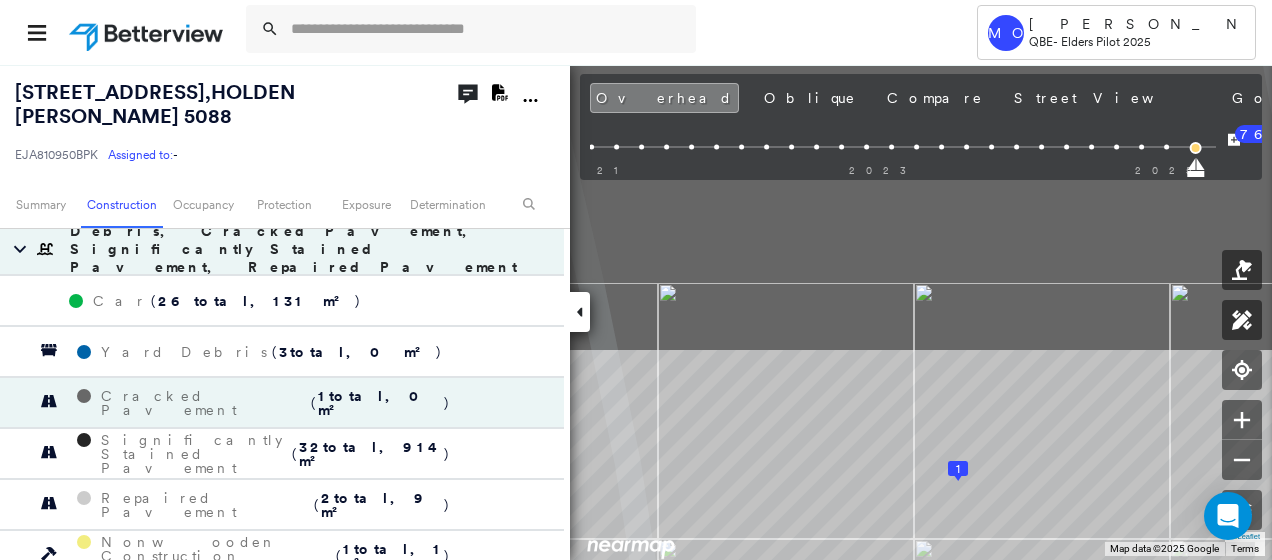 click on "Tower MO Michelle Orange QBE  -   Elders Pilot 2025 1002 GRAND JUNCTION ROAD ,  HOLDEN HILL, SA 5088 EJA810950BPK Assigned to:  - Assigned to:  - EJA810950BPK Assigned to:  - Open Comments Download PDF Report Summary Construction Occupancy Protection Exposure Determination Overhead Obliques Street View Roof Spotlight™ Index :  59 out of 100 0 100 25 50 75 1 Building Roof Scores 1 Buildings Policy Information :  EJA810950BPK Flags :  2 (0 cleared, 2 uncleared) Uncleared Flags (2) Cleared Flags  (0) SOLR Solar Panels Flagged 07/03/25 Clear Med Medium Priority Flagged 07/03/25 Clear CAUSE OF FLAG Building 1 scored between 41 and 70 Construction Roof Spotlights :  Rust, Solar Panels, Satellite Dish Rust ( 1  total ,  <1 %  coverage,  0 m² ) Building Occurrences Area Pct. 1 1 0 m² 0 % Solar Panels ( 7  total ,  4 %  coverage,  121 m² ) Satellite Dish ( 1  total ,  <1 %  coverage,  2 m² ) Property Features :  Car, Yard Debris, Cracked Pavement, Significantly Stained Pavement, Repaired Pavement and 3 more Car" at bounding box center (636, 280) 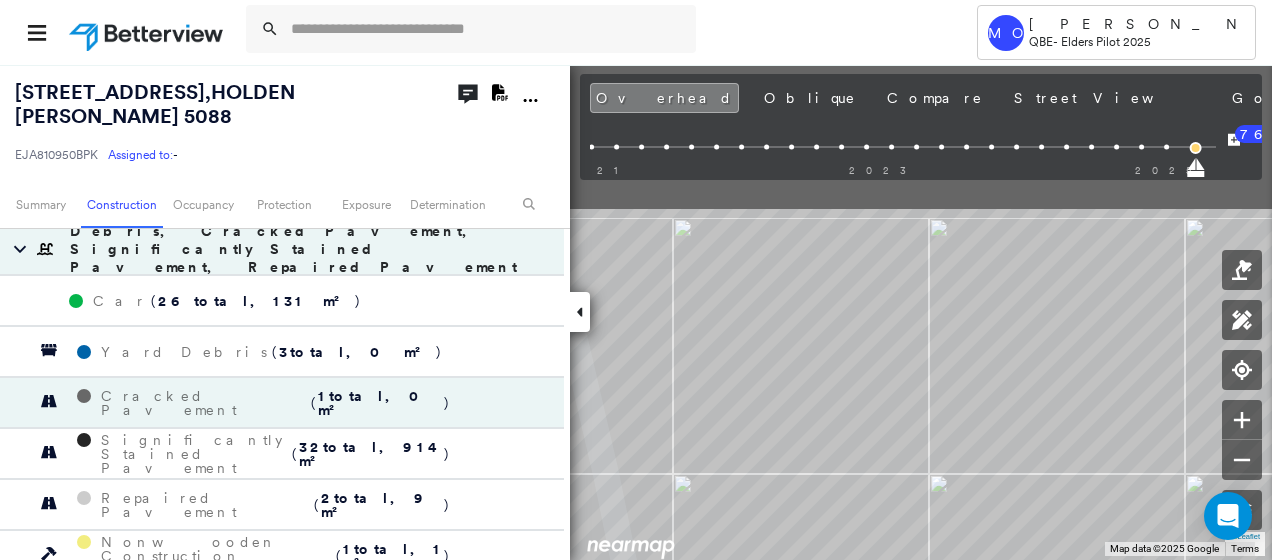 click on "Tower MO Michelle Orange QBE  -   Elders Pilot 2025 1002 GRAND JUNCTION ROAD ,  HOLDEN HILL, SA 5088 EJA810950BPK Assigned to:  - Assigned to:  - EJA810950BPK Assigned to:  - Open Comments Download PDF Report Summary Construction Occupancy Protection Exposure Determination Overhead Obliques Street View Roof Spotlight™ Index :  59 out of 100 0 100 25 50 75 1 Building Roof Scores 1 Buildings Policy Information :  EJA810950BPK Flags :  2 (0 cleared, 2 uncleared) Uncleared Flags (2) Cleared Flags  (0) SOLR Solar Panels Flagged 07/03/25 Clear Med Medium Priority Flagged 07/03/25 Clear CAUSE OF FLAG Building 1 scored between 41 and 70 Construction Roof Spotlights :  Rust, Solar Panels, Satellite Dish Rust ( 1  total ,  <1 %  coverage,  0 m² ) Building Occurrences Area Pct. 1 1 0 m² 0 % Solar Panels ( 7  total ,  4 %  coverage,  121 m² ) Satellite Dish ( 1  total ,  <1 %  coverage,  2 m² ) Property Features :  Car, Yard Debris, Cracked Pavement, Significantly Stained Pavement, Repaired Pavement and 3 more Car" at bounding box center (636, 280) 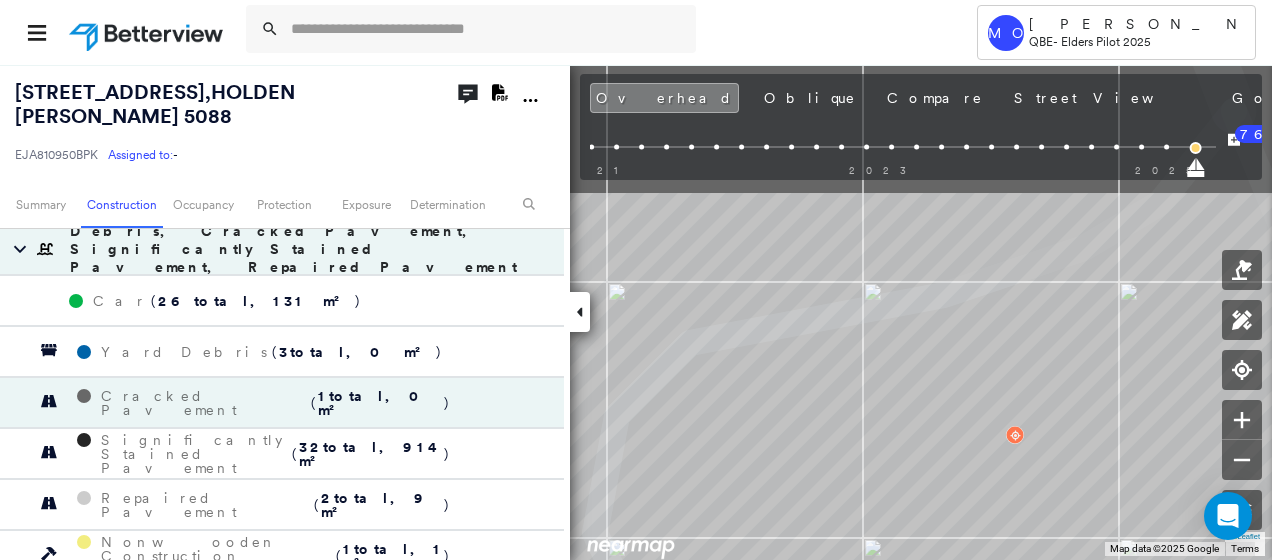 click on "Tower MO Michelle Orange QBE  -   Elders Pilot 2025 1002 GRAND JUNCTION ROAD ,  HOLDEN HILL, SA 5088 EJA810950BPK Assigned to:  - Assigned to:  - EJA810950BPK Assigned to:  - Open Comments Download PDF Report Summary Construction Occupancy Protection Exposure Determination Overhead Obliques Street View Roof Spotlight™ Index :  59 out of 100 0 100 25 50 75 1 Building Roof Scores 1 Buildings Policy Information :  EJA810950BPK Flags :  2 (0 cleared, 2 uncleared) Uncleared Flags (2) Cleared Flags  (0) SOLR Solar Panels Flagged 07/03/25 Clear Med Medium Priority Flagged 07/03/25 Clear CAUSE OF FLAG Building 1 scored between 41 and 70 Construction Roof Spotlights :  Rust, Solar Panels, Satellite Dish Rust ( 1  total ,  <1 %  coverage,  0 m² ) Building Occurrences Area Pct. 1 1 0 m² 0 % Solar Panels ( 7  total ,  4 %  coverage,  121 m² ) Satellite Dish ( 1  total ,  <1 %  coverage,  2 m² ) Property Features :  Car, Yard Debris, Cracked Pavement, Significantly Stained Pavement, Repaired Pavement and 3 more Car" at bounding box center [636, 280] 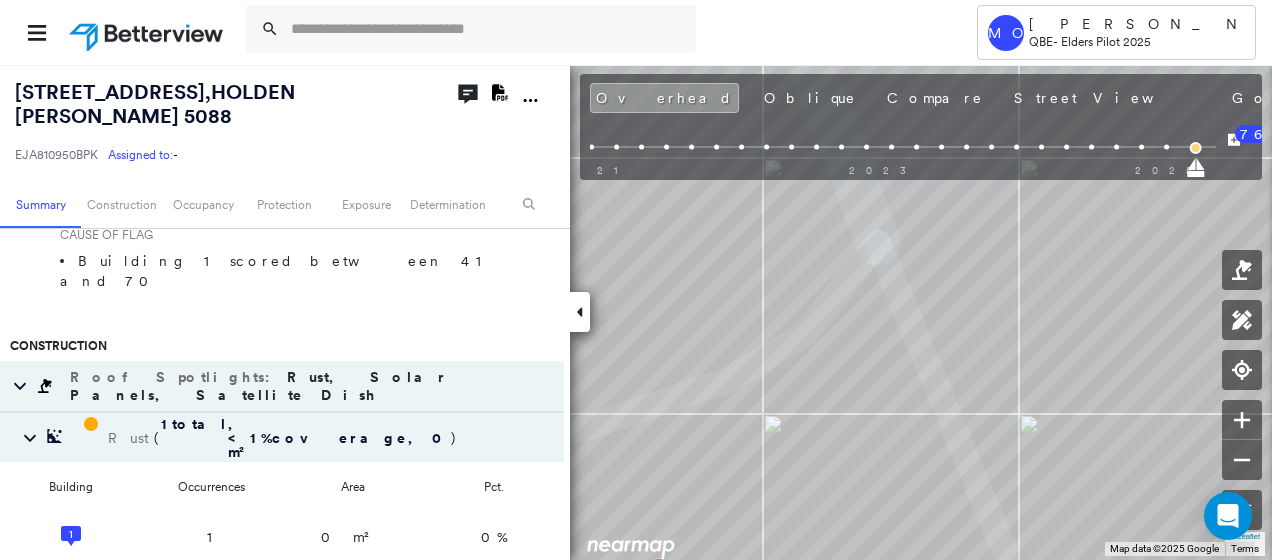 scroll, scrollTop: 700, scrollLeft: 0, axis: vertical 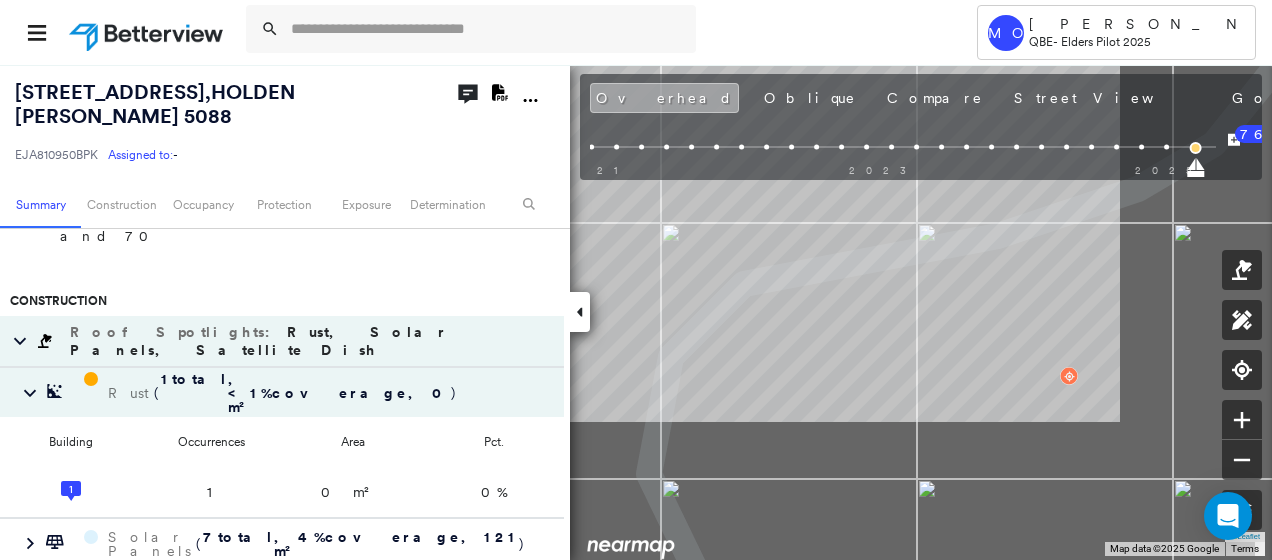 click on "1002 GRAND JUNCTION ROAD ,  HOLDEN HILL, SA 5088 EJA810950BPK Assigned to:  - Assigned to:  - EJA810950BPK Assigned to:  - Open Comments Download PDF Report Summary Construction Occupancy Protection Exposure Determination Overhead Obliques Street View Roof Spotlight™ Index :  59 out of 100 0 100 25 50 75 1 Building Roof Scores 1 Buildings Policy Information :  EJA810950BPK Flags :  2 (0 cleared, 2 uncleared) Uncleared Flags (2) Cleared Flags  (0) SOLR Solar Panels Flagged 07/03/25 Clear Med Medium Priority Flagged 07/03/25 Clear CAUSE OF FLAG Building 1 scored between 41 and 70 Construction Roof Spotlights :  Rust, Solar Panels, Satellite Dish Rust ( 1  total ,  <1 %  coverage,  0 m² ) Building Occurrences Area Pct. 1 1 0 m² 0 % Solar Panels ( 7  total ,  4 %  coverage,  121 m² ) Satellite Dish ( 1  total ,  <1 %  coverage,  2 m² ) Property Features :  Car, Yard Debris, Cracked Pavement, Significantly Stained Pavement, Repaired Pavement and 3 more Car ( 26  total, 131 m² ) Yard Debris ( 3  total, 0 m²" at bounding box center (636, 312) 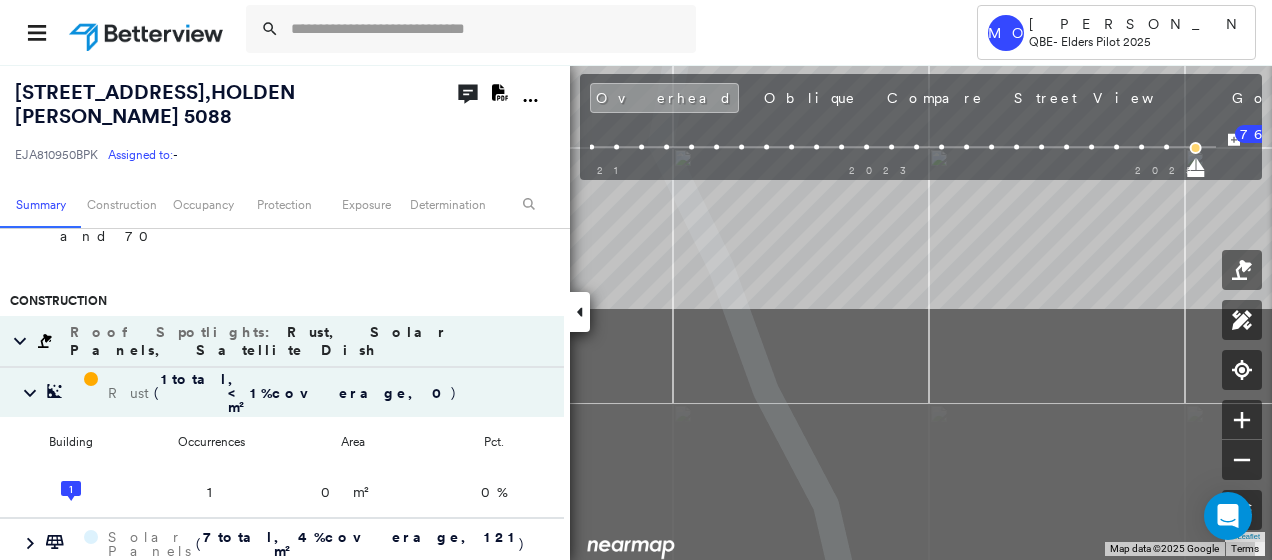 click on "1002 GRAND JUNCTION ROAD ,  HOLDEN HILL, SA 5088 EJA810950BPK Assigned to:  - Assigned to:  - EJA810950BPK Assigned to:  - Open Comments Download PDF Report Summary Construction Occupancy Protection Exposure Determination Overhead Obliques Street View Roof Spotlight™ Index :  59 out of 100 0 100 25 50 75 1 Building Roof Scores 1 Buildings Policy Information :  EJA810950BPK Flags :  2 (0 cleared, 2 uncleared) Uncleared Flags (2) Cleared Flags  (0) SOLR Solar Panels Flagged 07/03/25 Clear Med Medium Priority Flagged 07/03/25 Clear CAUSE OF FLAG Building 1 scored between 41 and 70 Construction Roof Spotlights :  Rust, Solar Panels, Satellite Dish Rust ( 1  total ,  <1 %  coverage,  0 m² ) Building Occurrences Area Pct. 1 1 0 m² 0 % Solar Panels ( 7  total ,  4 %  coverage,  121 m² ) Satellite Dish ( 1  total ,  <1 %  coverage,  2 m² ) Property Features :  Car, Yard Debris, Cracked Pavement, Significantly Stained Pavement, Repaired Pavement and 3 more Car ( 26  total, 131 m² ) Yard Debris ( 3  total, 0 m²" at bounding box center [636, 312] 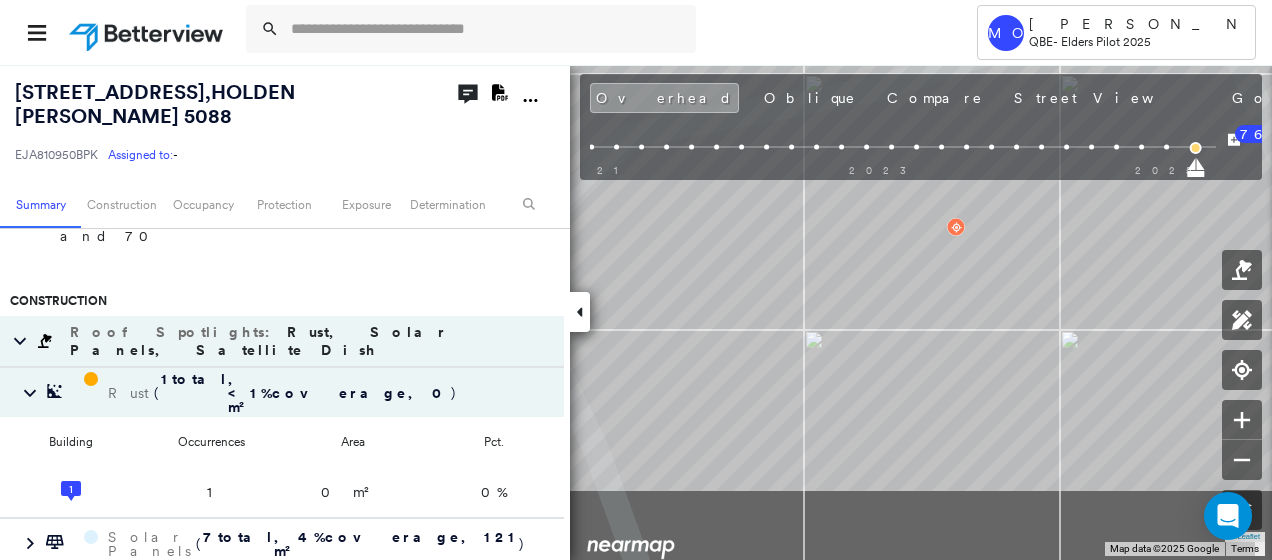 click 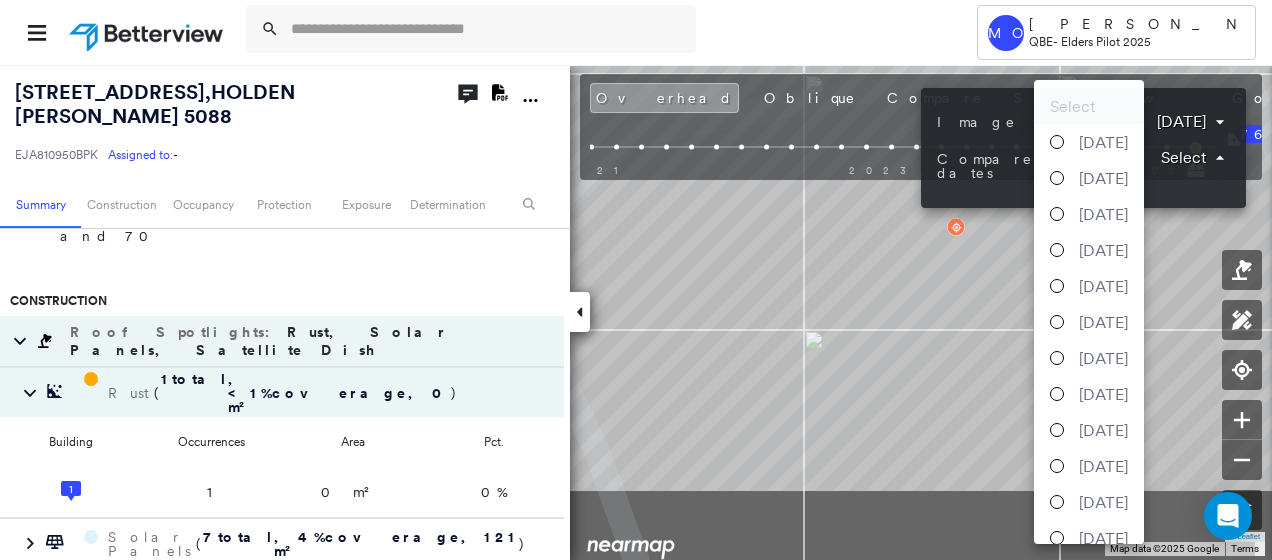 click on "Tower MO Michelle Orange QBE  -   Elders Pilot 2025 1002 GRAND JUNCTION ROAD ,  HOLDEN HILL, SA 5088 EJA810950BPK Assigned to:  - Assigned to:  - EJA810950BPK Assigned to:  - Open Comments Download PDF Report Summary Construction Occupancy Protection Exposure Determination Overhead Obliques Street View Roof Spotlight™ Index :  59 out of 100 0 100 25 50 75 1 Building Roof Scores 1 Buildings Policy Information :  EJA810950BPK Flags :  2 (0 cleared, 2 uncleared) Uncleared Flags (2) Cleared Flags  (0) SOLR Solar Panels Flagged 07/03/25 Clear Med Medium Priority Flagged 07/03/25 Clear CAUSE OF FLAG Building 1 scored between 41 and 70 Construction Roof Spotlights :  Rust, Solar Panels, Satellite Dish Rust ( 1  total ,  <1 %  coverage,  0 m² ) Building Occurrences Area Pct. 1 1 0 m² 0 % Solar Panels ( 7  total ,  4 %  coverage,  121 m² ) Satellite Dish ( 1  total ,  <1 %  coverage,  2 m² ) Property Features :  Car, Yard Debris, Cracked Pavement, Significantly Stained Pavement, Repaired Pavement and 3 more Car" at bounding box center [636, 280] 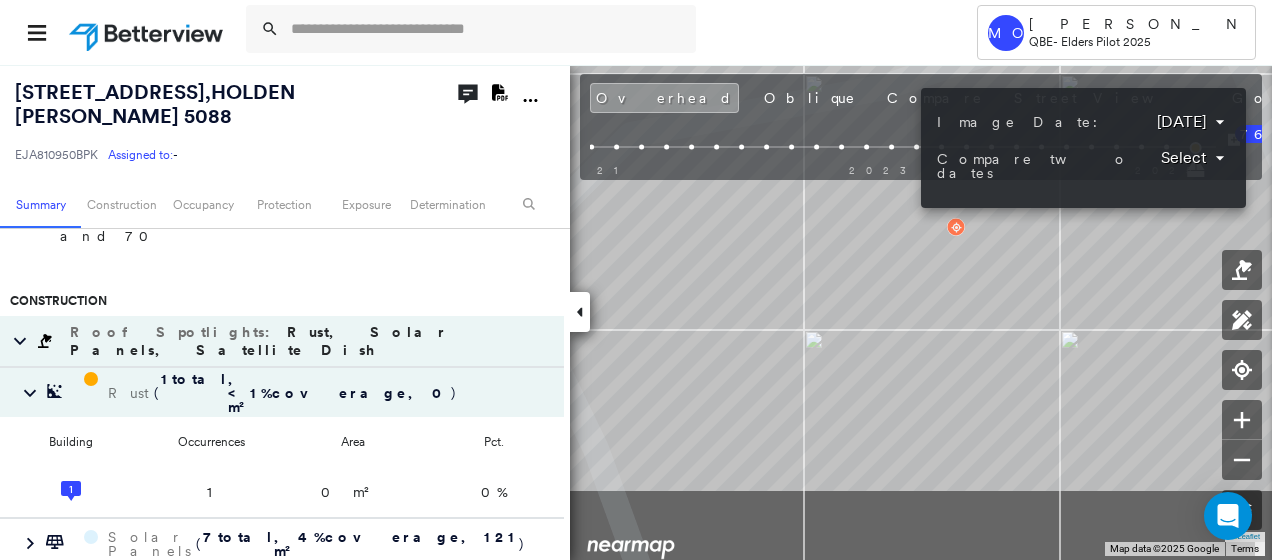 click at bounding box center [636, 280] 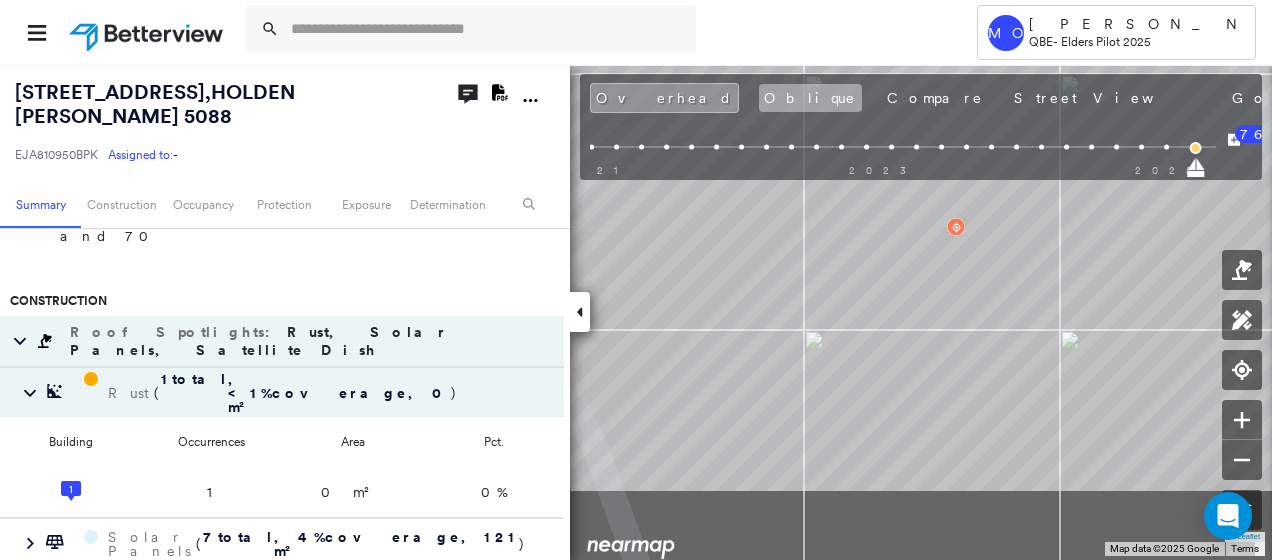 click on "Oblique" at bounding box center (810, 98) 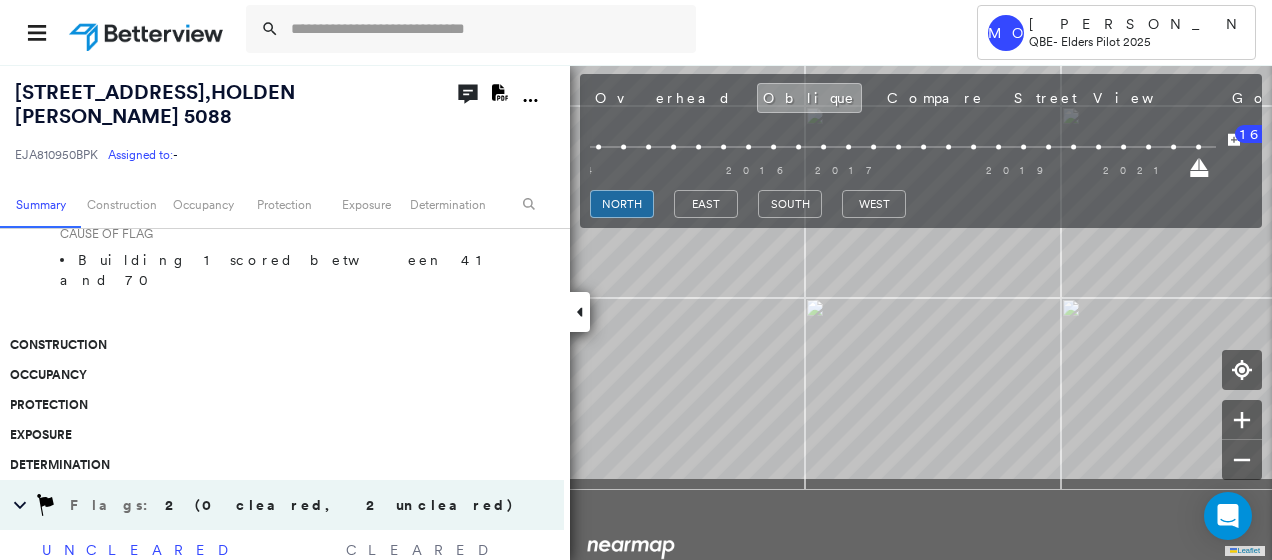 click on "1002 GRAND JUNCTION ROAD ,  HOLDEN HILL, SA 5088 EJA810950BPK Assigned to:  - Assigned to:  - EJA810950BPK Assigned to:  - Open Comments Download PDF Report Summary Construction Occupancy Protection Exposure Determination Looking for roof spotlights? Analyze this date Overhead Obliques Street View Roof Spotlight™ Index 0 100 25 50 75 1 Building Roof Scores 0 Buildings Policy Information :  EJA810950BPK Flags :  2 (0 cleared, 2 uncleared) Uncleared Flags (2) Cleared Flags  (0) SOLR Solar Panels Flagged 07/03/25 Clear Med Medium Priority Flagged 07/03/25 Clear CAUSE OF FLAG Building 1 scored between 41 and 70 Construction Occupancy Protection Exposure Determination Flags :  2 (0 cleared, 2 uncleared) Uncleared Flags (2) Cleared Flags  (0) SOLR Solar Panels Flagged 07/03/25 Clear Med Medium Priority Flagged 07/03/25 Clear Action Taken New Entry History Quote/New Business Terms & Conditions Added ACV Endorsement Added Cosmetic Endorsement Inspection/Loss Control Report Information Added to Inspection Survey 16" at bounding box center (636, 312) 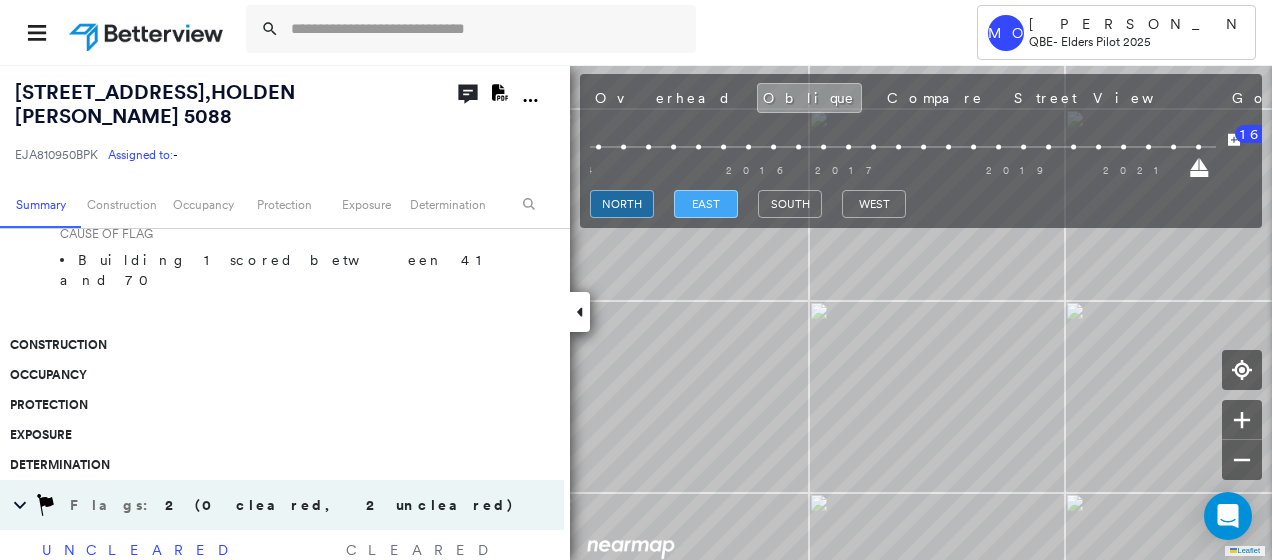 click on "east" at bounding box center (706, 204) 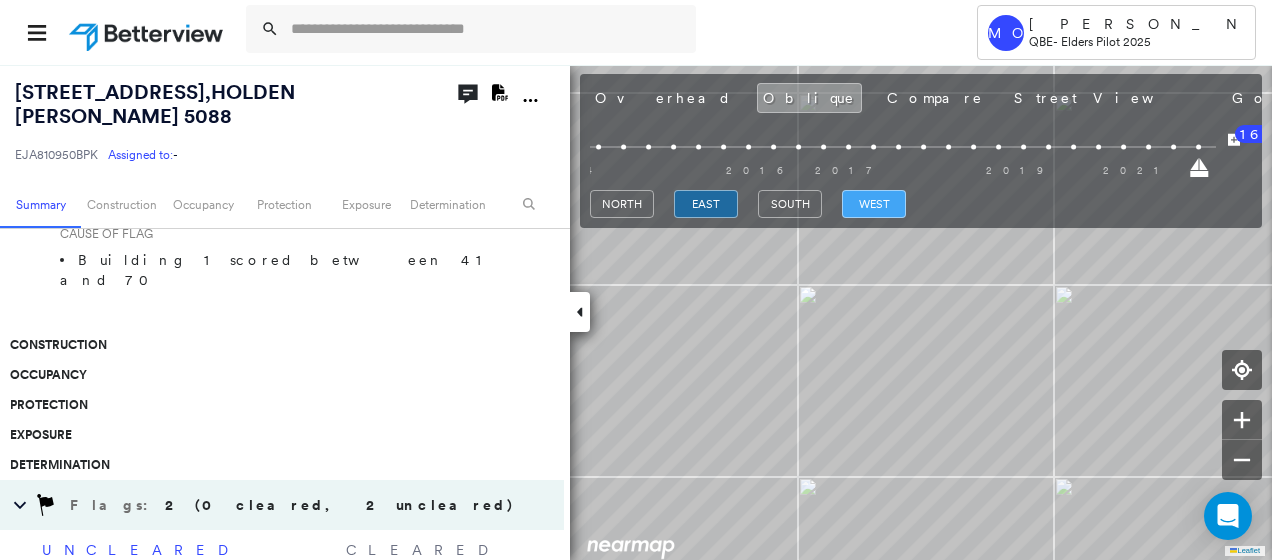 drag, startPoint x: 802, startPoint y: 206, endPoint x: 864, endPoint y: 201, distance: 62.201286 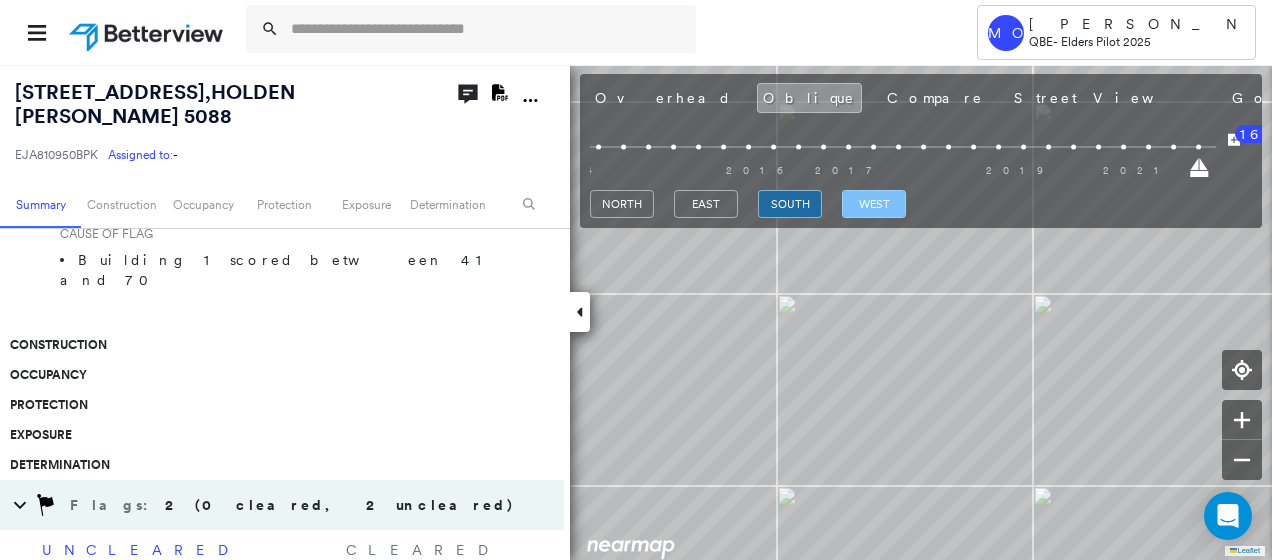 click on "west" at bounding box center (874, 204) 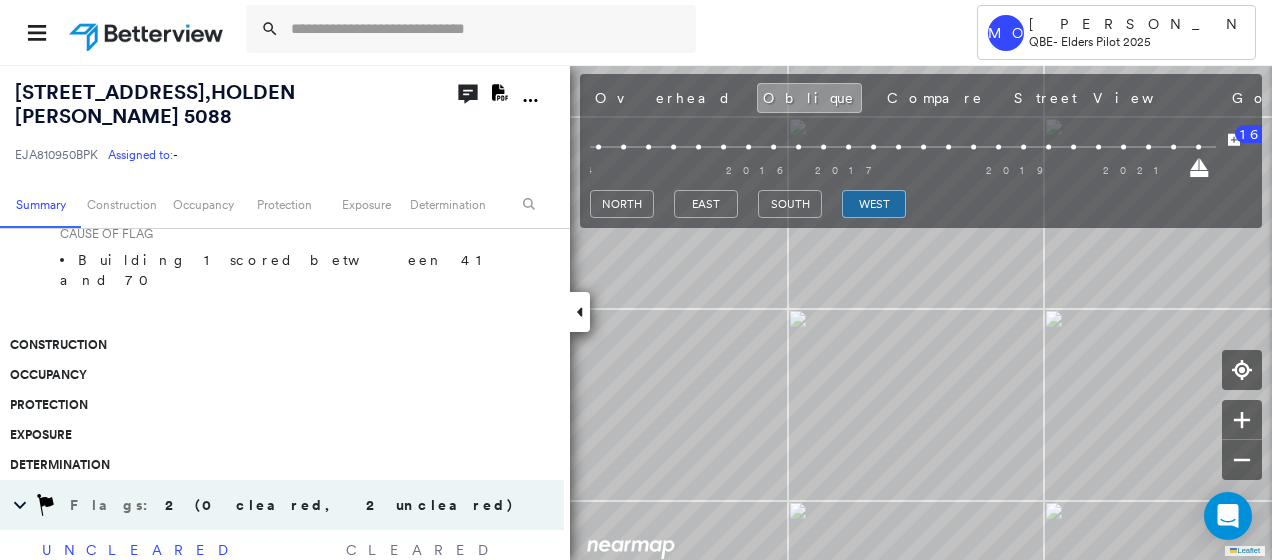 drag, startPoint x: 643, startPoint y: 100, endPoint x: 516, endPoint y: 163, distance: 141.76741 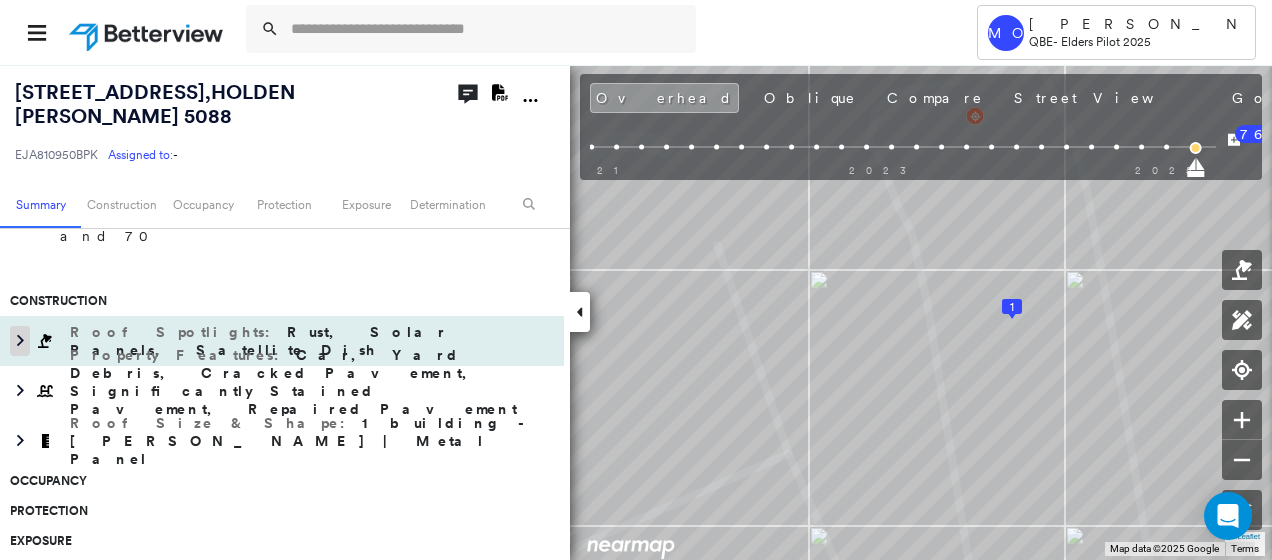 click at bounding box center (20, 341) 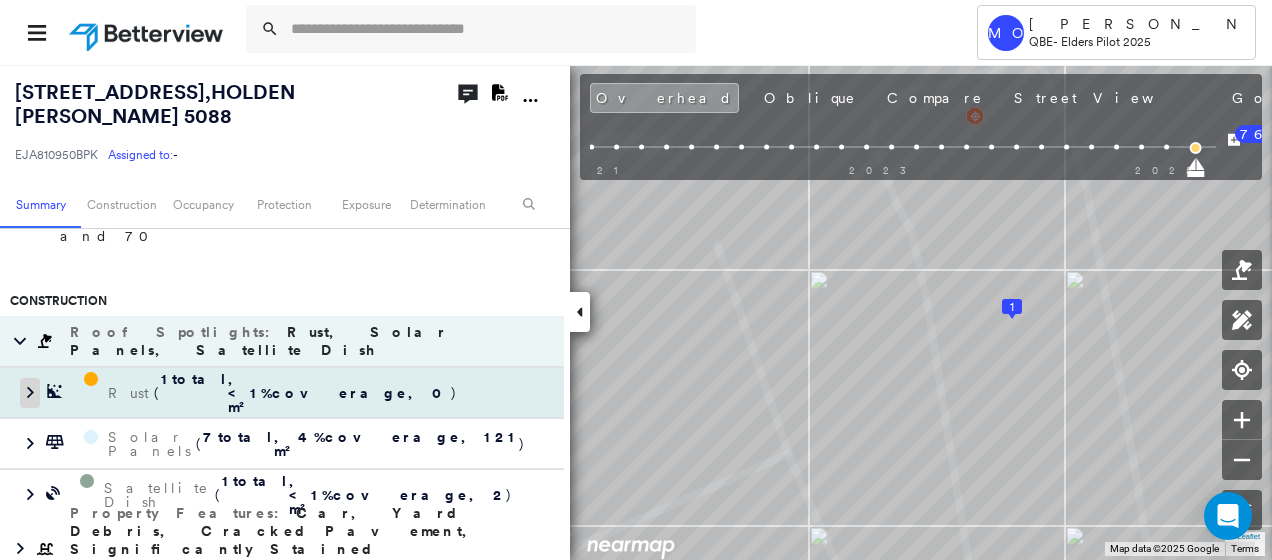 click 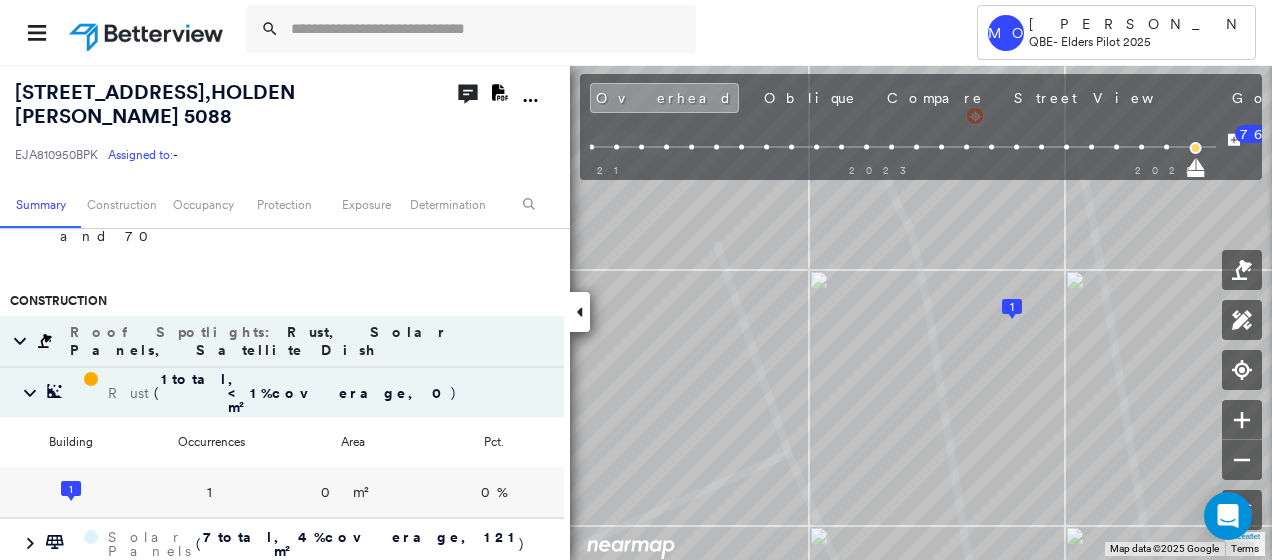 click 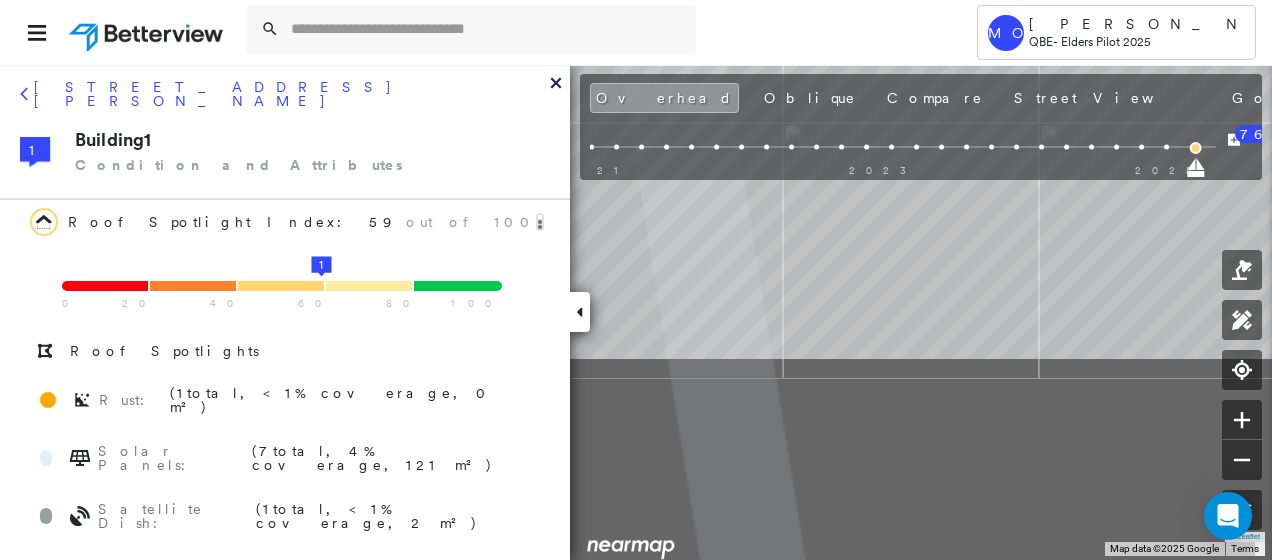 click on "Tower MO Michelle Orange QBE  -   Elders Pilot 2025 1002 GRAND JUNCTION ROAD ,  HOLDEN HILL, SA 5088 EJA810950BPK Assigned to:  - Assigned to:  - EJA810950BPK Assigned to:  - Open Comments Download PDF Report Summary Construction Occupancy Protection Exposure Determination Overhead Obliques Street View Roof Spotlight™ Index :  59 out of 100 0 100 25 50 75 1 Building Roof Scores 1 Buildings Policy Information :  EJA810950BPK Flags :  2 (0 cleared, 2 uncleared) Uncleared Flags (2) Cleared Flags  (0) SOLR Solar Panels Flagged 07/03/25 Clear Med Medium Priority Flagged 07/03/25 Clear CAUSE OF FLAG Building 1 scored between 41 and 70 Construction Roof Spotlights :  Rust, Solar Panels, Satellite Dish Rust ( 1  total ,  <1 %  coverage,  0 m² ) Building Occurrences Area Pct. 1 1 0 m² 0 % Solar Panels ( 7  total ,  4 %  coverage,  121 m² ) Satellite Dish ( 1  total ,  <1 %  coverage,  2 m² ) Property Features :  Car, Yard Debris, Cracked Pavement, Significantly Stained Pavement, Repaired Pavement and 3 more :  1" at bounding box center (636, 280) 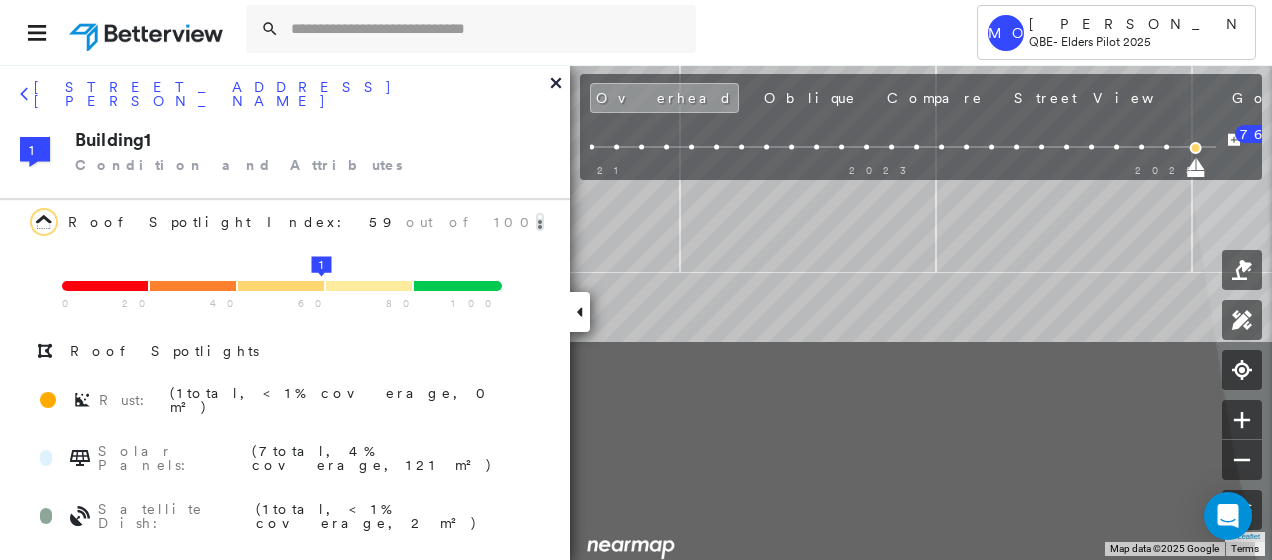click on "1002 GRAND JUNCTION ROAD ,  HOLDEN HILL, SA 5088 EJA810950BPK Assigned to:  - Assigned to:  - EJA810950BPK Assigned to:  - Open Comments Download PDF Report Summary Construction Occupancy Protection Exposure Determination Overhead Obliques Street View Roof Spotlight™ Index :  59 out of 100 0 100 25 50 75 1 Building Roof Scores 1 Buildings Policy Information :  EJA810950BPK Flags :  2 (0 cleared, 2 uncleared) Uncleared Flags (2) Cleared Flags  (0) SOLR Solar Panels Flagged 07/03/25 Clear Med Medium Priority Flagged 07/03/25 Clear CAUSE OF FLAG Building 1 scored between 41 and 70 Construction Roof Spotlights :  Rust, Solar Panels, Satellite Dish Rust ( 1  total ,  <1 %  coverage,  0 m² ) Building Occurrences Area Pct. 1 1 0 m² 0 % Solar Panels ( 7  total ,  4 %  coverage,  121 m² ) Satellite Dish ( 1  total ,  <1 %  coverage,  2 m² ) Property Features :  Car, Yard Debris, Cracked Pavement, Significantly Stained Pavement, Repaired Pavement and 3 more Roof Size & Shape :  1 building  - Gable | Metal Panel 1" at bounding box center [636, 312] 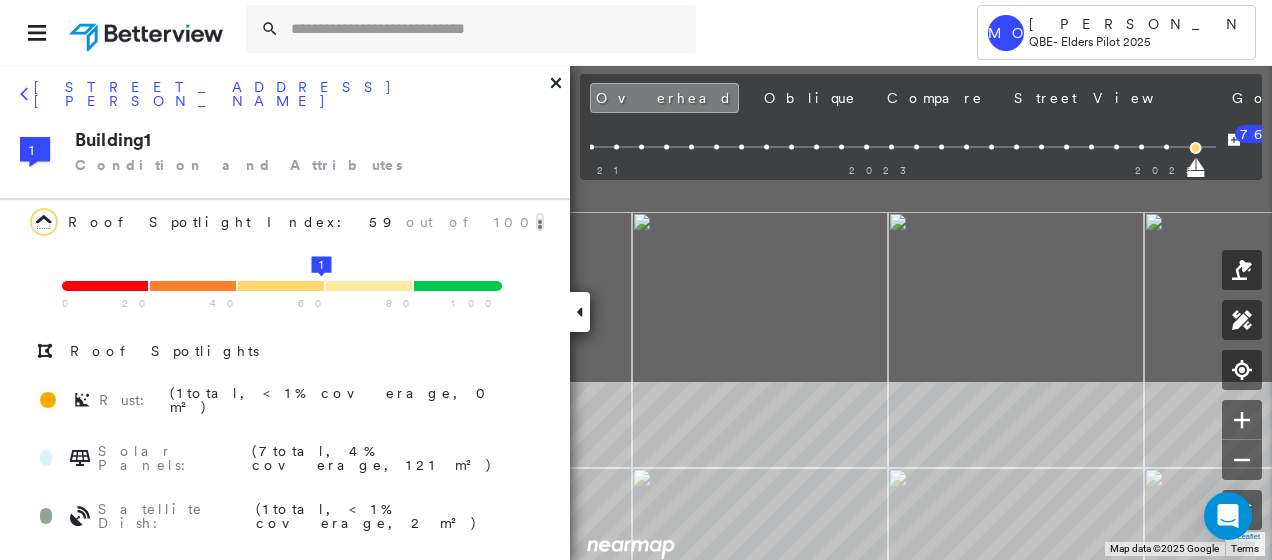 click on "Tower MO Michelle Orange QBE  -   Elders Pilot 2025 1002 GRAND JUNCTION ROAD ,  HOLDEN HILL, SA 5088 EJA810950BPK Assigned to:  - Assigned to:  - EJA810950BPK Assigned to:  - Open Comments Download PDF Report Summary Construction Occupancy Protection Exposure Determination Overhead Obliques Street View Roof Spotlight™ Index :  59 out of 100 0 100 25 50 75 1 Building Roof Scores 1 Buildings Policy Information :  EJA810950BPK Flags :  2 (0 cleared, 2 uncleared) Uncleared Flags (2) Cleared Flags  (0) SOLR Solar Panels Flagged 07/03/25 Clear Med Medium Priority Flagged 07/03/25 Clear CAUSE OF FLAG Building 1 scored between 41 and 70 Construction Roof Spotlights :  Rust, Solar Panels, Satellite Dish Rust ( 1  total ,  <1 %  coverage,  0 m² ) Building Occurrences Area Pct. 1 1 0 m² 0 % Solar Panels ( 7  total ,  4 %  coverage,  121 m² ) Satellite Dish ( 1  total ,  <1 %  coverage,  2 m² ) Property Features :  Car, Yard Debris, Cracked Pavement, Significantly Stained Pavement, Repaired Pavement and 3 more :  1" at bounding box center (636, 280) 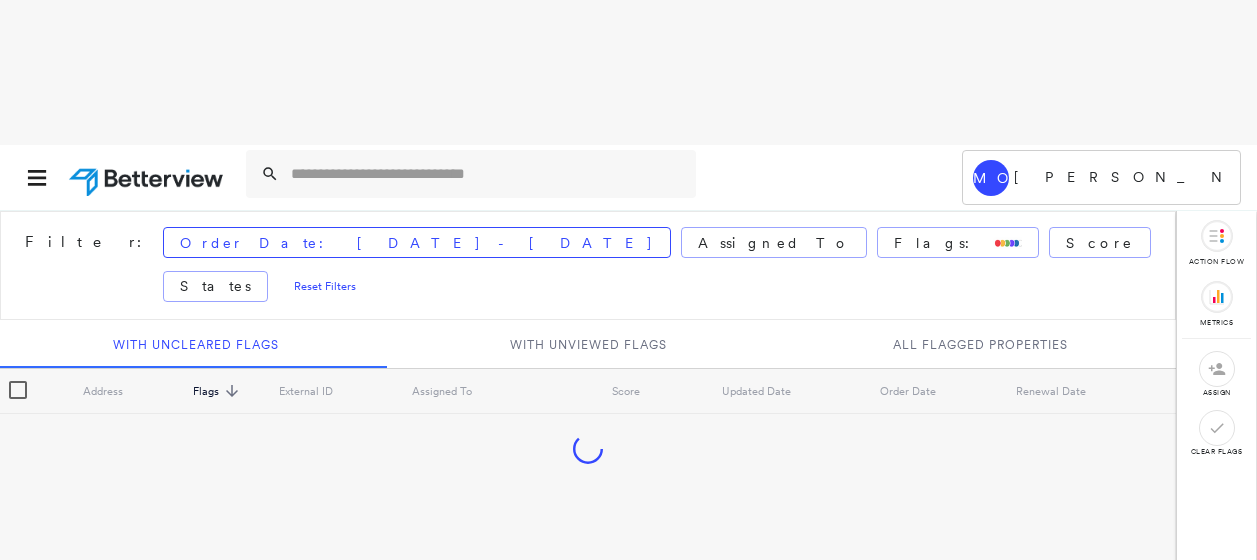 scroll, scrollTop: 0, scrollLeft: 0, axis: both 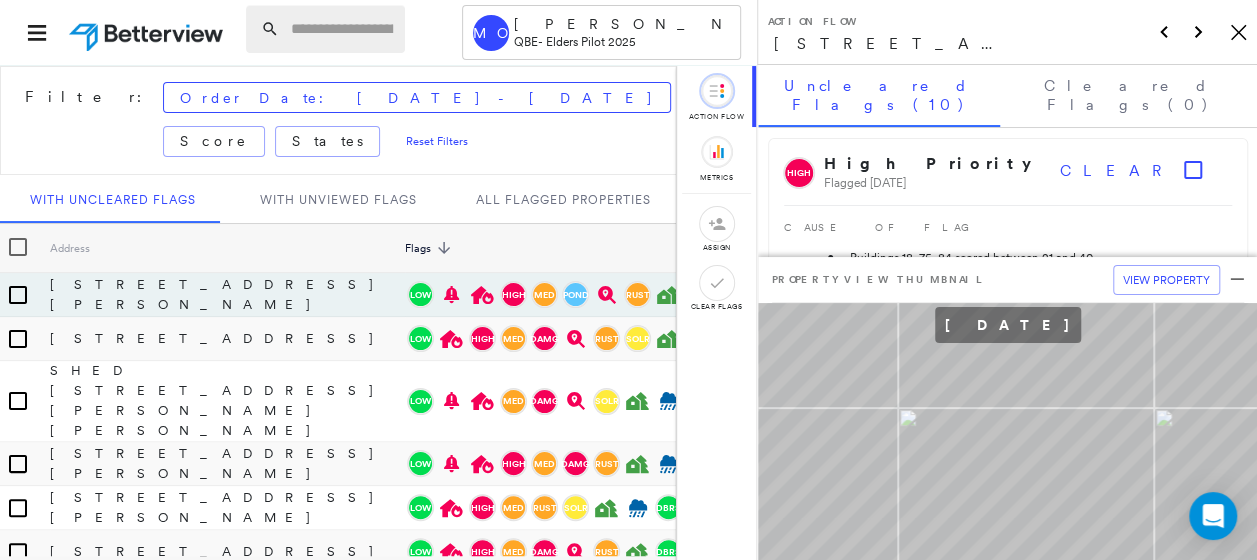 click at bounding box center (342, 29) 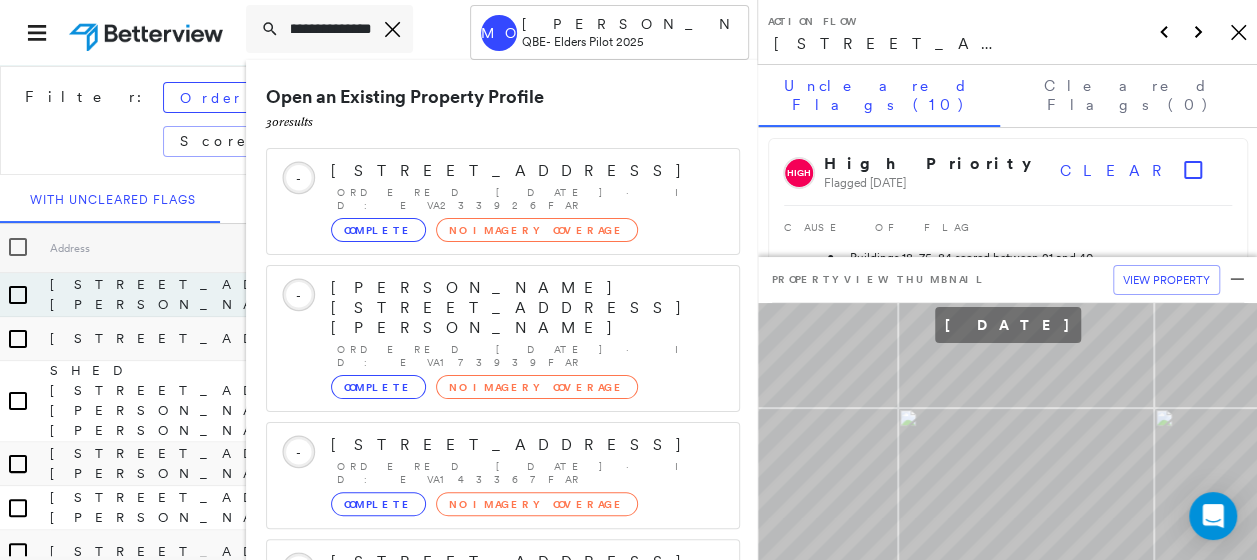 scroll, scrollTop: 0, scrollLeft: 79, axis: horizontal 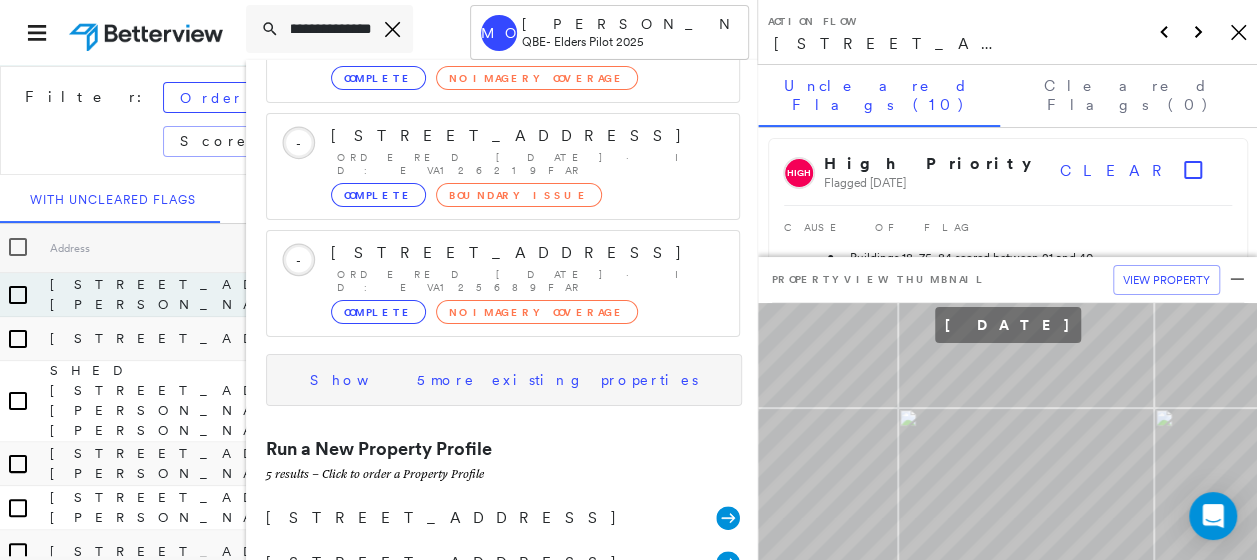 type on "**********" 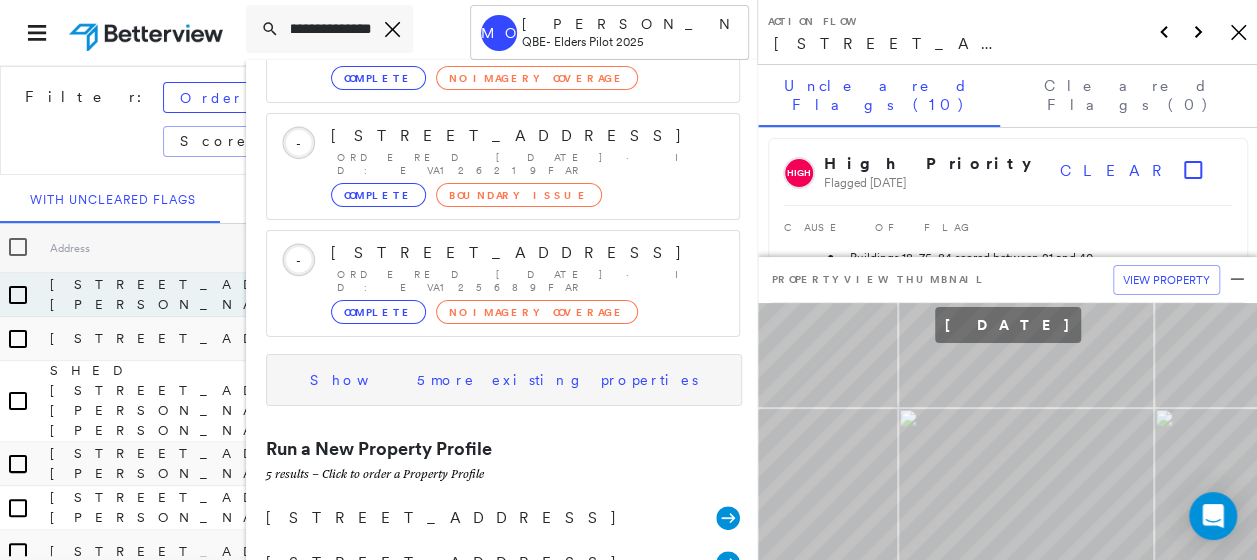 click on "Show  5  more existing properties" at bounding box center [504, 380] 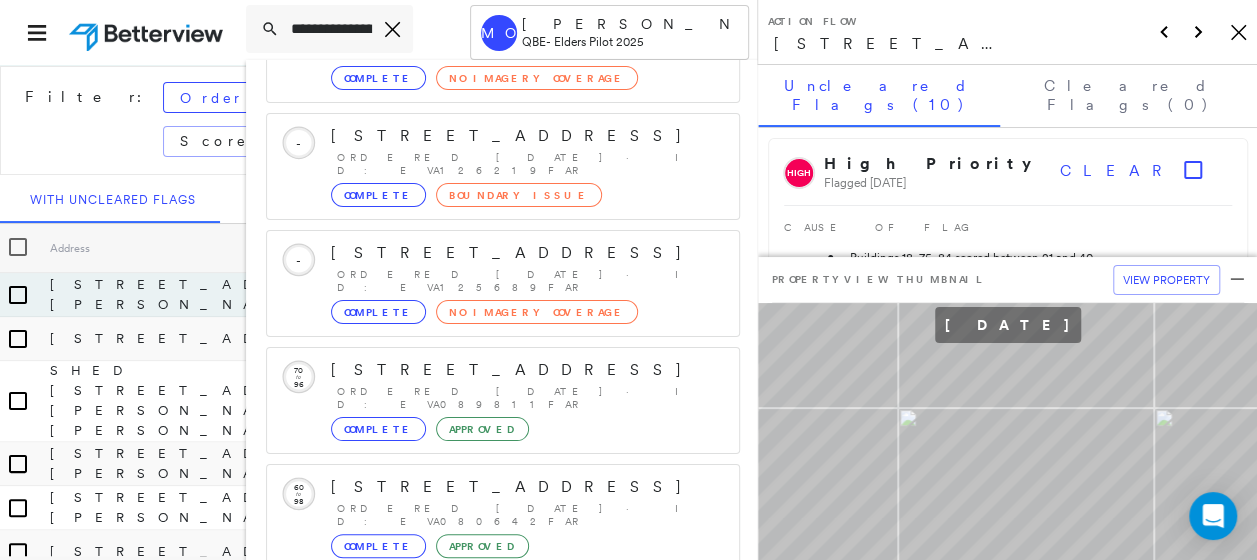 scroll, scrollTop: 494, scrollLeft: 0, axis: vertical 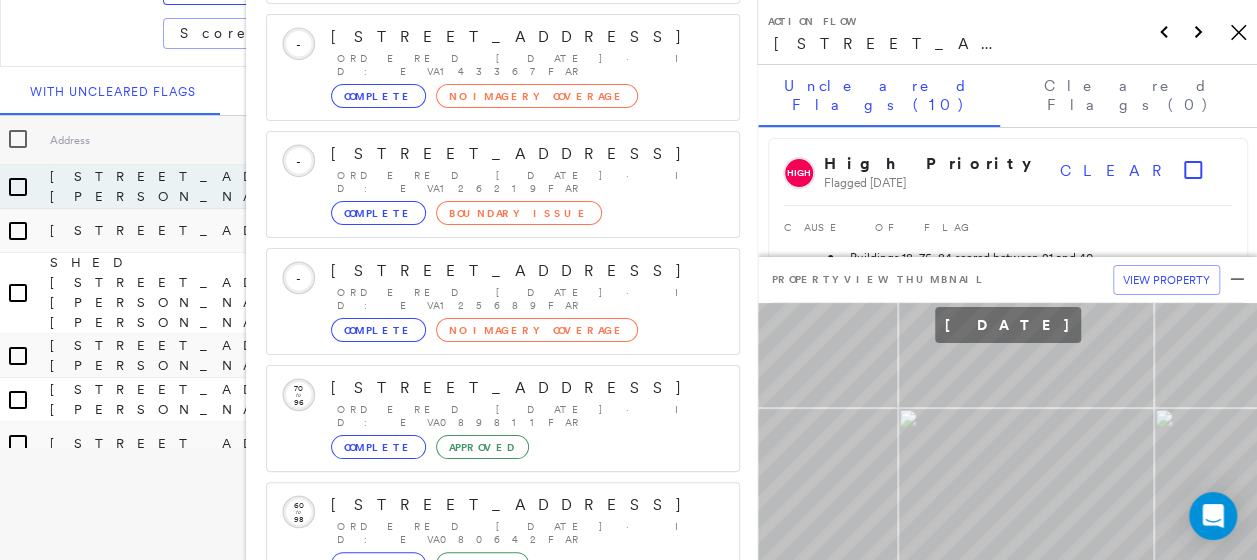 click on "Action Flow 1 MARIANA AV, ELIZABETH BEACH, NSW 2428 Icon_Closemodal" at bounding box center (1007, 32) 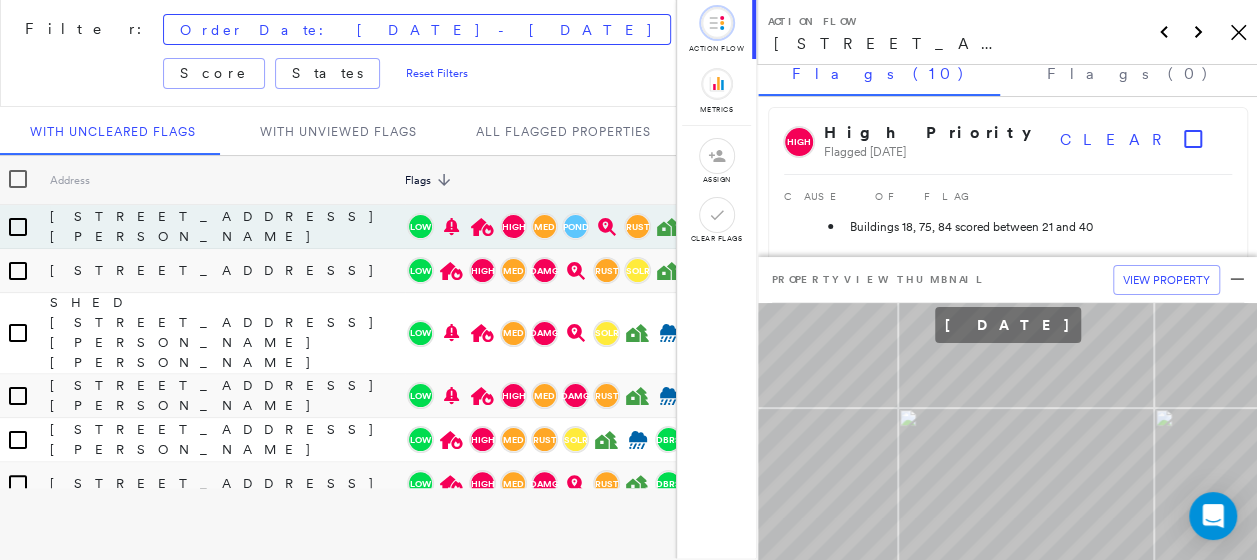 scroll, scrollTop: 0, scrollLeft: 0, axis: both 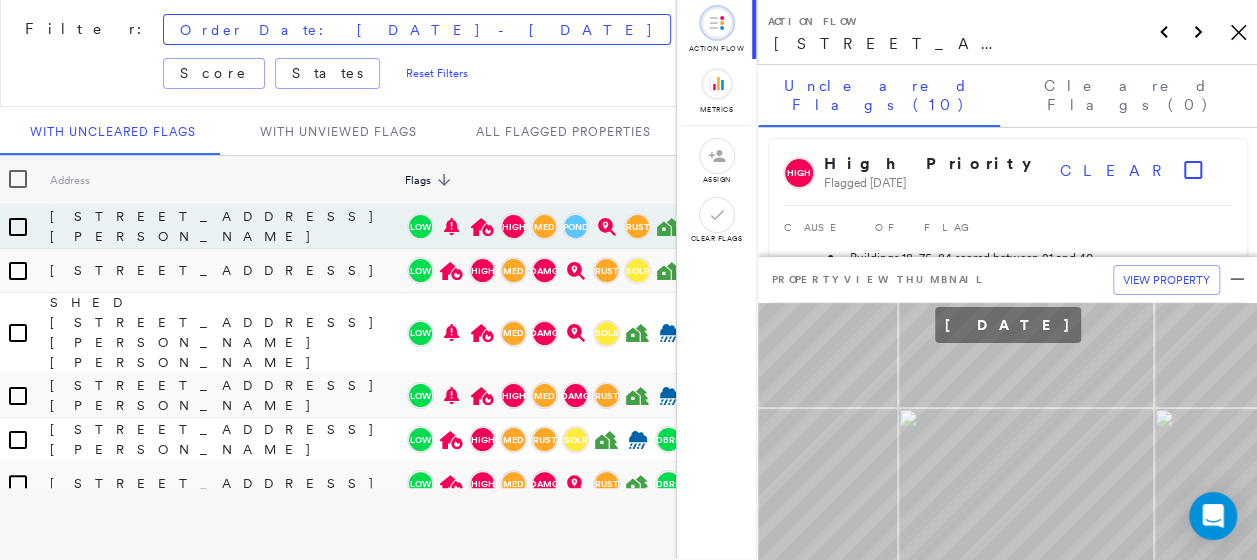 click on "Icon_Closemodal" 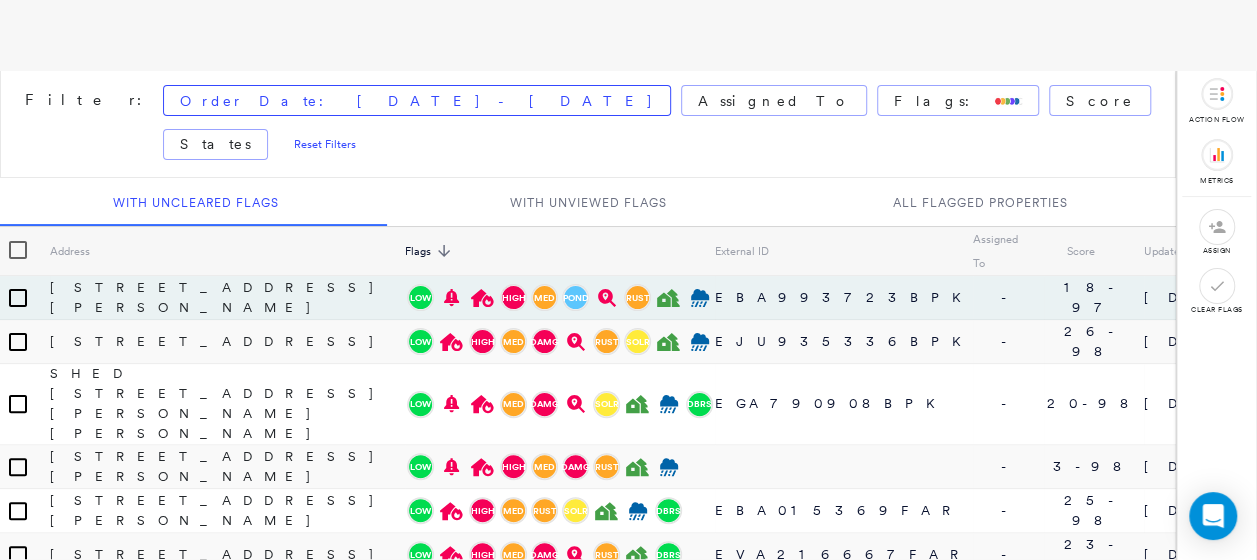 scroll, scrollTop: 146, scrollLeft: 0, axis: vertical 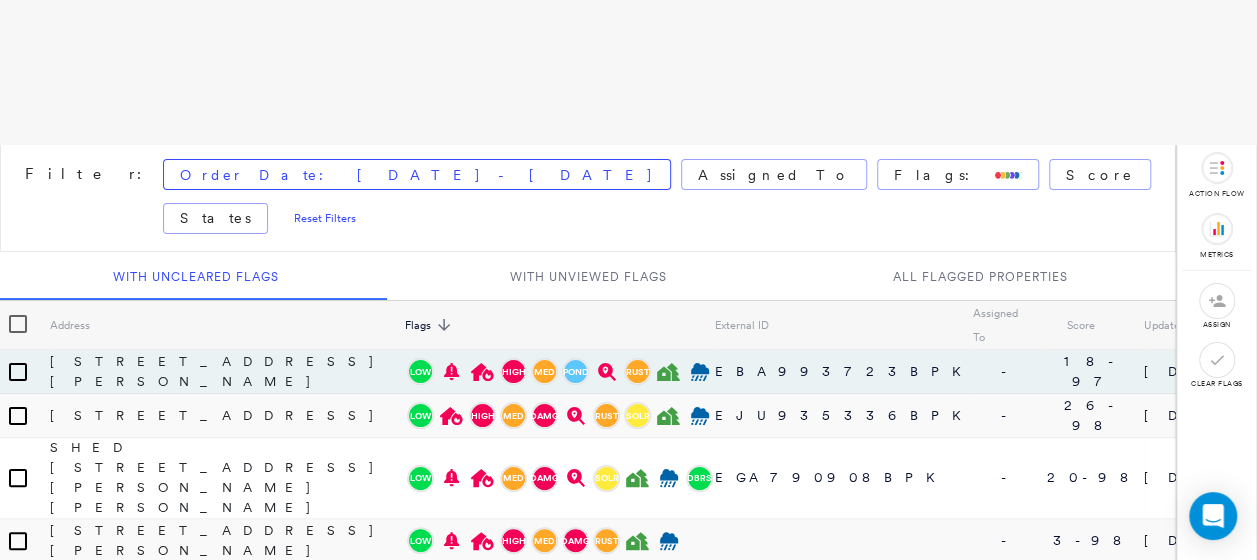 click on "MO Michelle Orange QBE  -   Elders Pilot 2025 Filter: Order Date: Apr 2025 - Today Assigned To Flags: Score States Reset Filters With Uncleared Flags With Unviewed Flags All Flagged Properties Address Flags sorted descending External ID Assigned To Score Updated Date Order Date Renewal Date 1 MARIANA AV, ELIZABETH BEACH, NSW 2428 Low High Med POND RUST EBA993723BPK - 18-97 07/03/25 07/03/2025 02/28/25 340 SHADFORTH RD, COSSACK, NT 0850 Low High Med DAMG RUST SOLR EJU935336BPK - 26-98 07/03/25 07/03/2025 06/24/25 SHED 12/18 OWEN CREEK ROAD, FOREST GLEN, QLD 4556 Low Med DAMG SOLR DBRS EGA790908BPK - 20-98 07/03/25 07/03/2025 09/20/25 168 Paschke Road, Keyneton, SA 5353 Low High Med DAMG RUST - 3-98 07/04/25 07/04/2025 - 982-988 GEORGE DOWNES DR, KULNURA, NSW 2250 Low High Med RUST SOLR DBRS EBA015369FAR - 25-98 07/03/25 07/03/2025 05/01/25 70 SEVENTH ST, MERBEIN SOUTH, VIC 3505 Low High Med DAMG RUST DBRS EVA216667FAR - 23-95 07/03/25 07/03/2025 08/09/25 423 WANGARATTA-ELDORADO RD, NORTH WANGARATTA, VIC 3678 -" at bounding box center (628, 353) 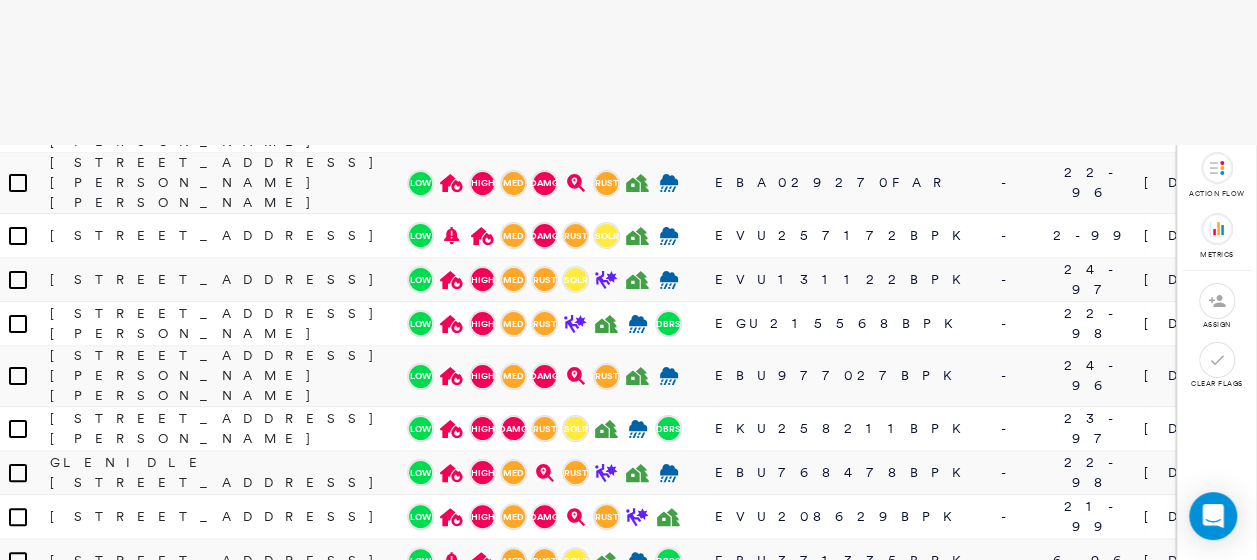 scroll, scrollTop: 0, scrollLeft: 0, axis: both 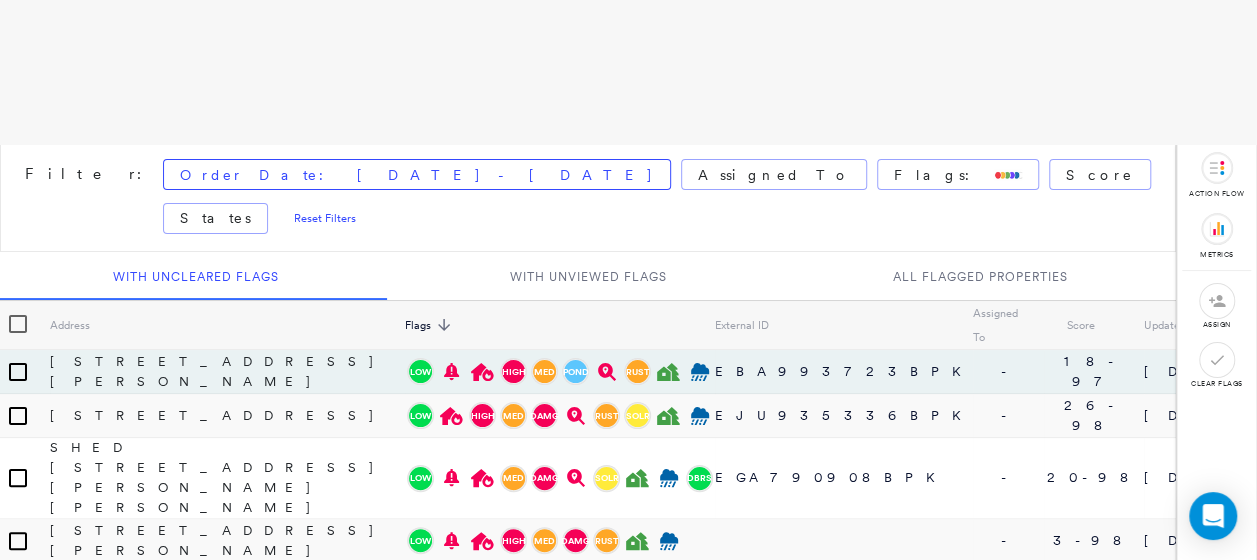drag, startPoint x: 384, startPoint y: 56, endPoint x: 341, endPoint y: 30, distance: 50.24938 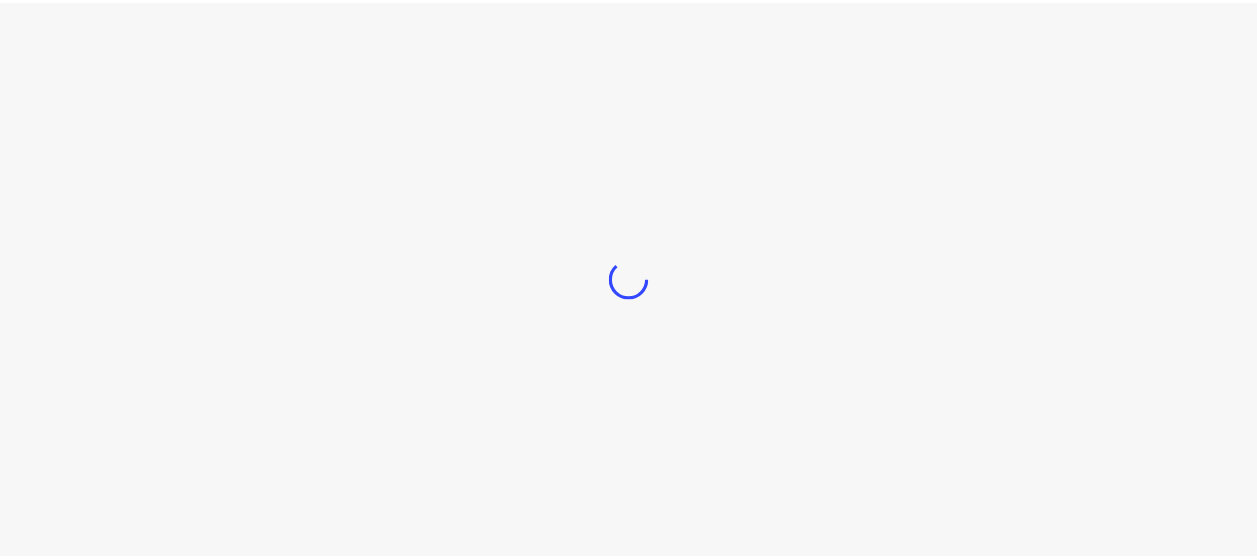 scroll, scrollTop: 0, scrollLeft: 0, axis: both 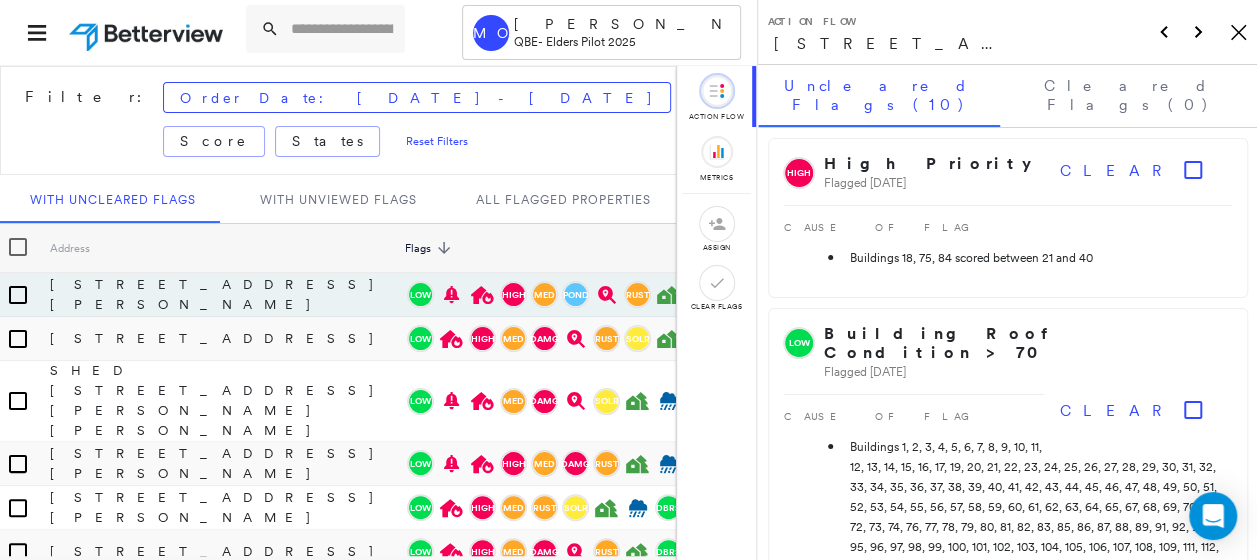 click at bounding box center (342, 29) 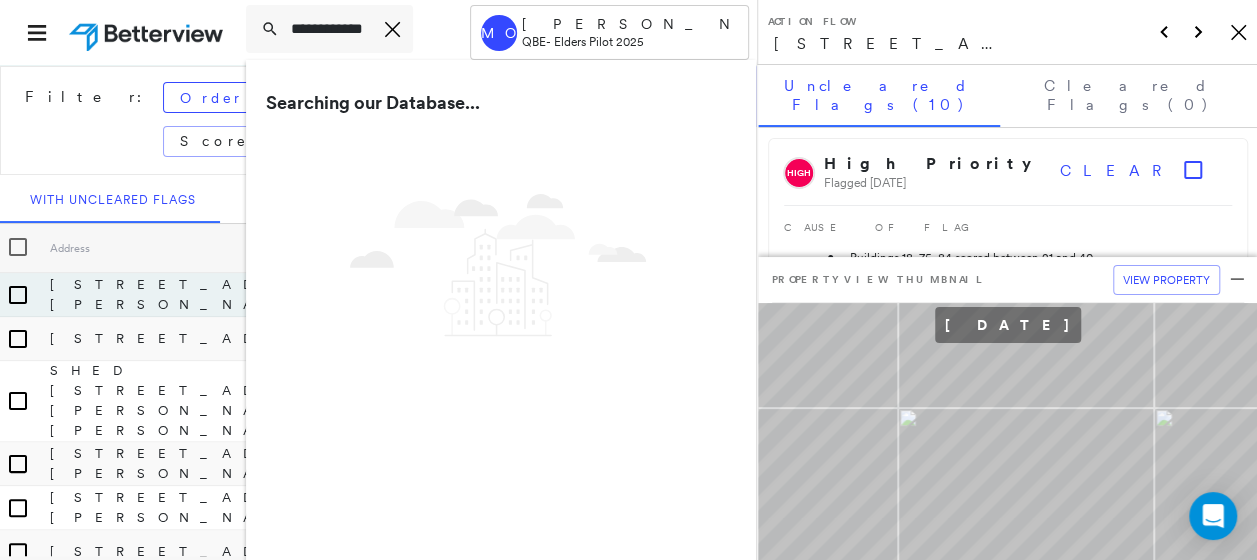scroll, scrollTop: 0, scrollLeft: 8, axis: horizontal 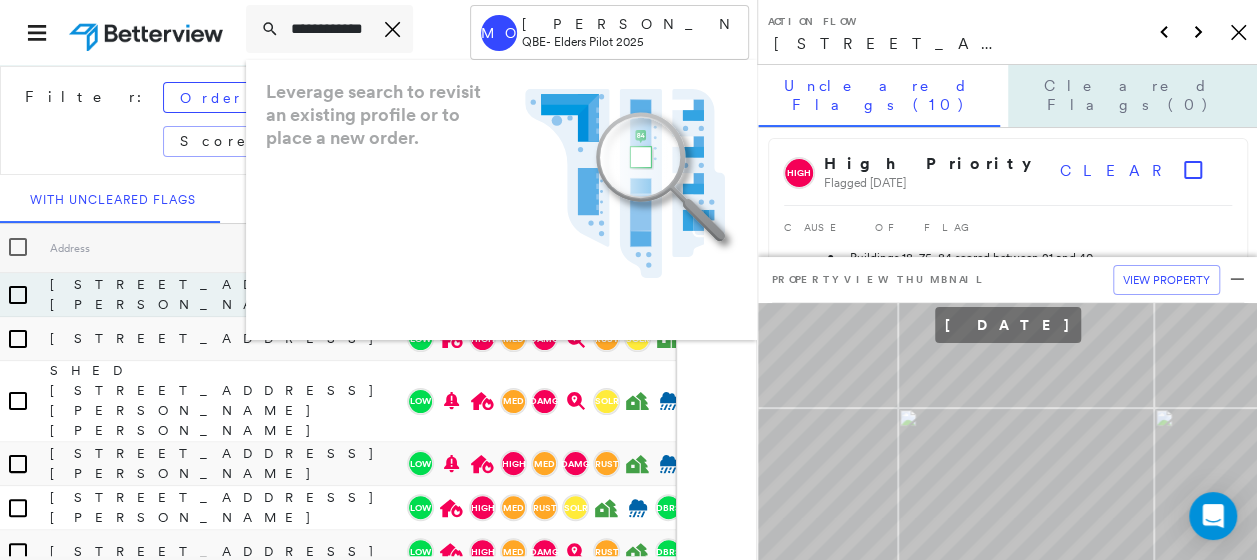 type on "**********" 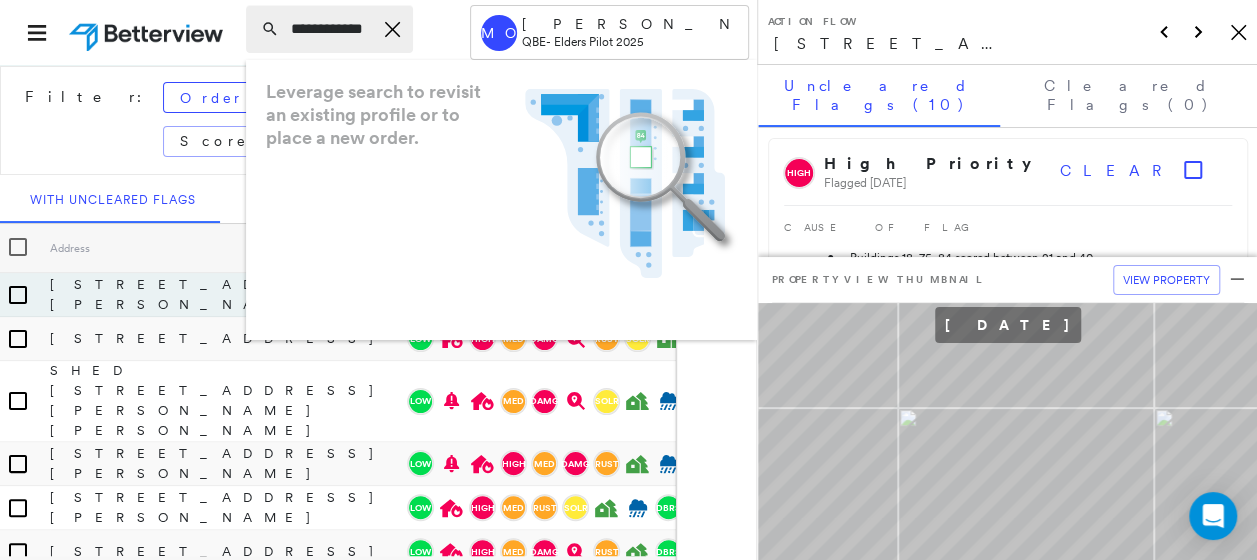 click on "Icon_Closemodal" 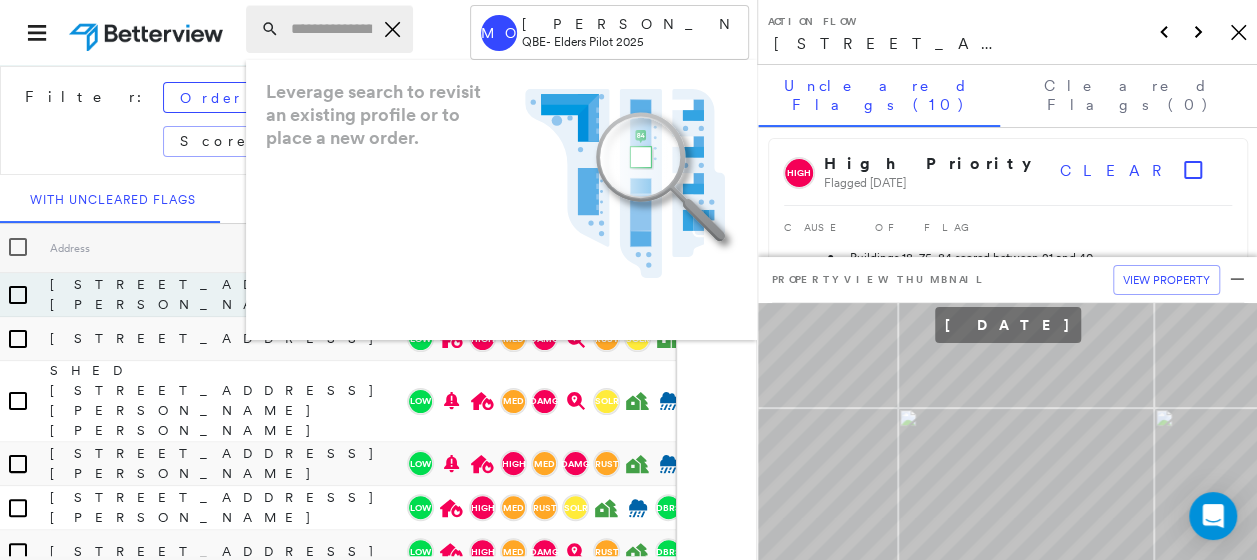 scroll, scrollTop: 0, scrollLeft: 0, axis: both 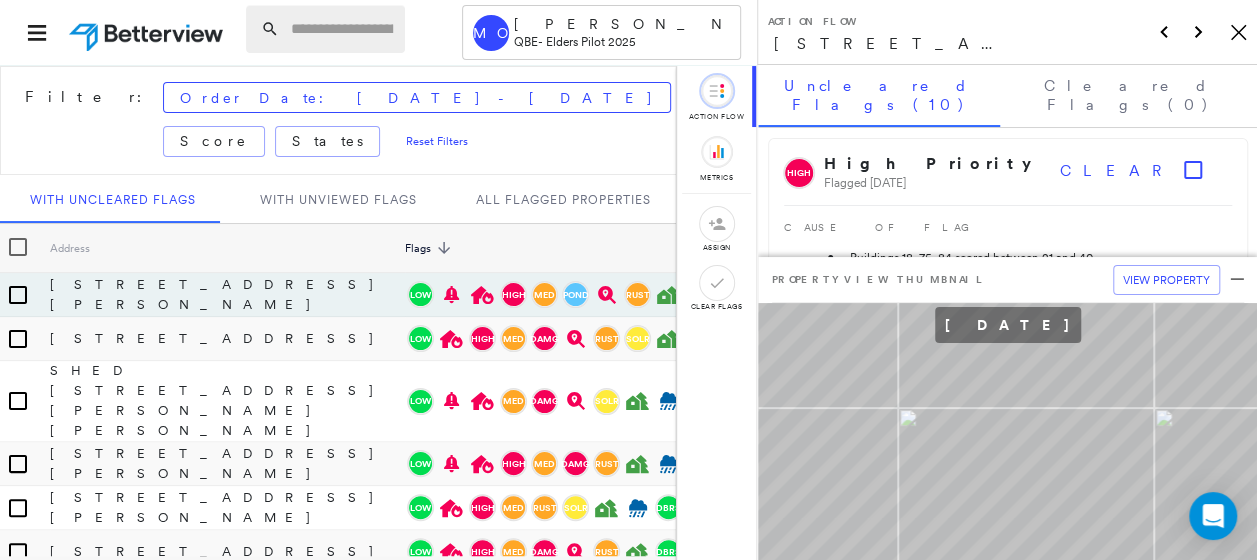 click at bounding box center [342, 29] 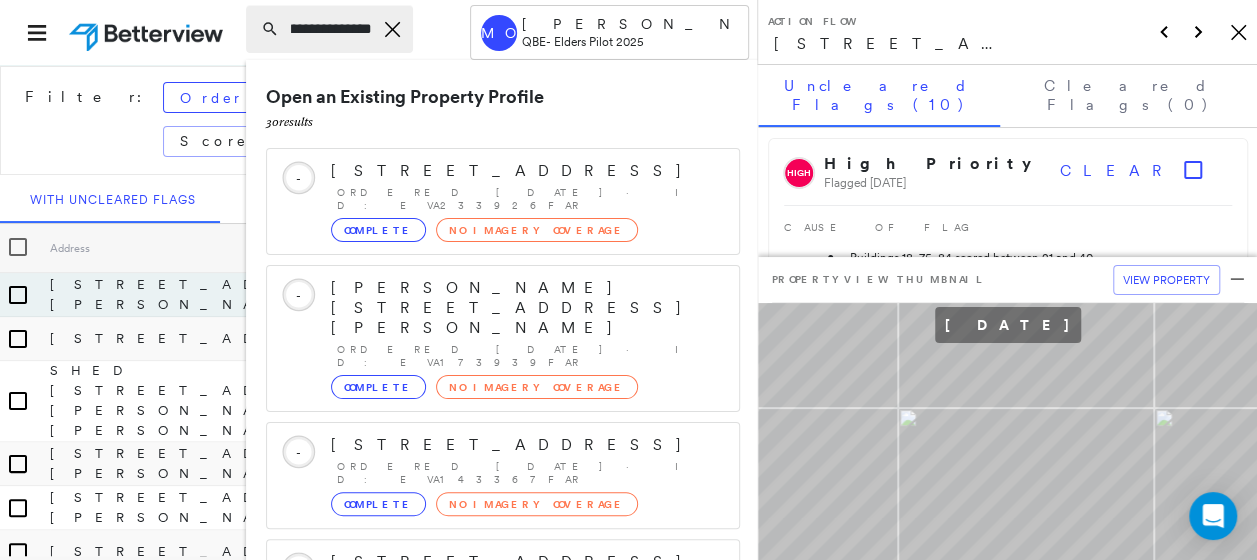 scroll, scrollTop: 0, scrollLeft: 31, axis: horizontal 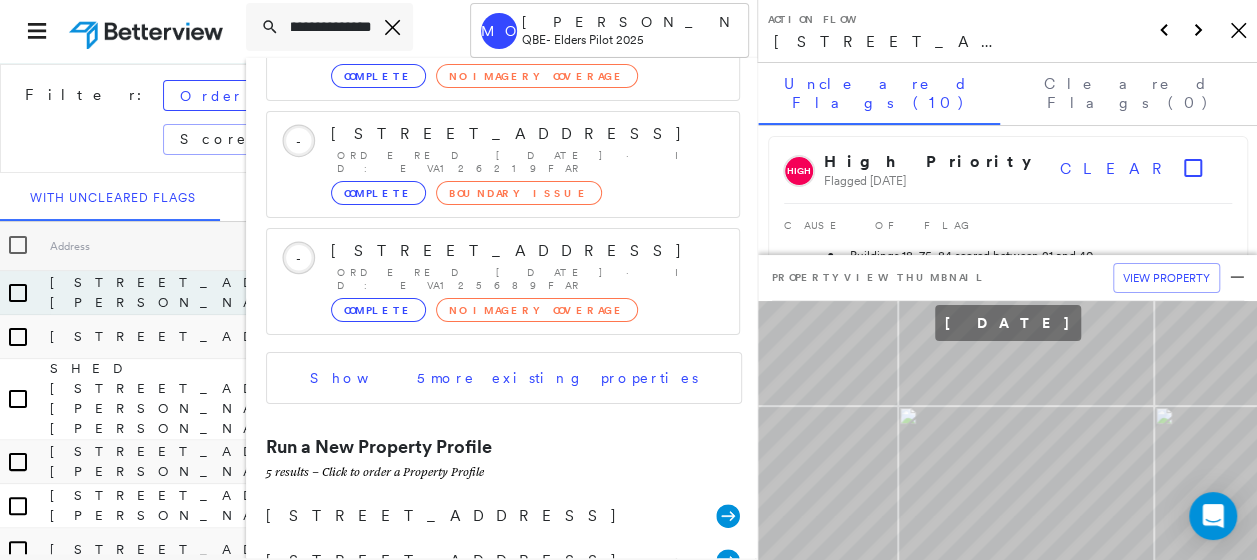 type on "**********" 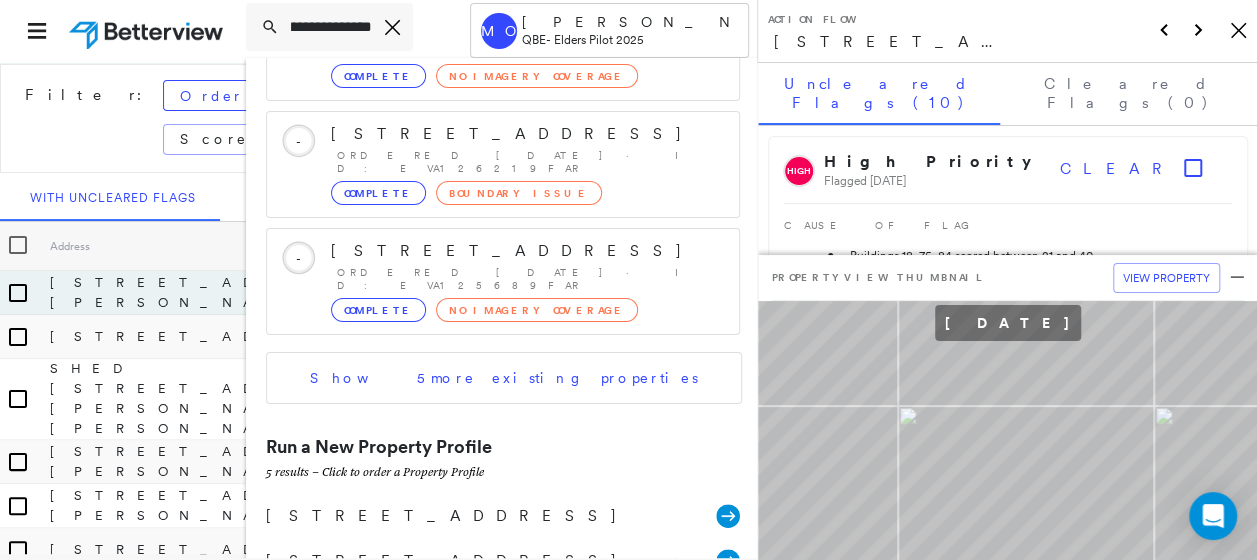 click on "[STREET_ADDRESS]" at bounding box center (491, 606) 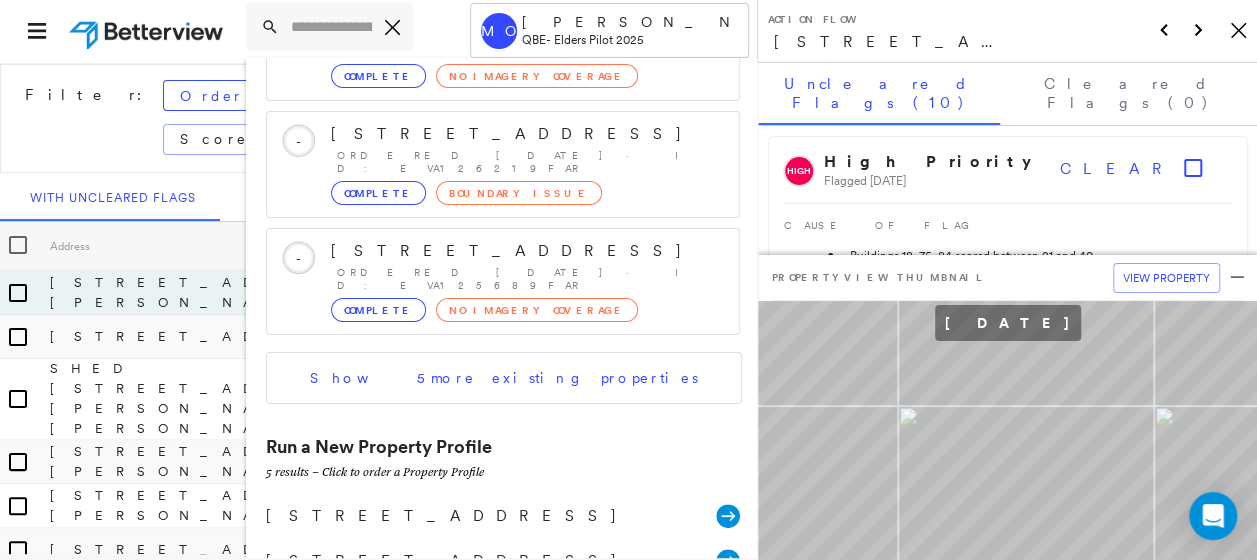 scroll, scrollTop: 0, scrollLeft: 0, axis: both 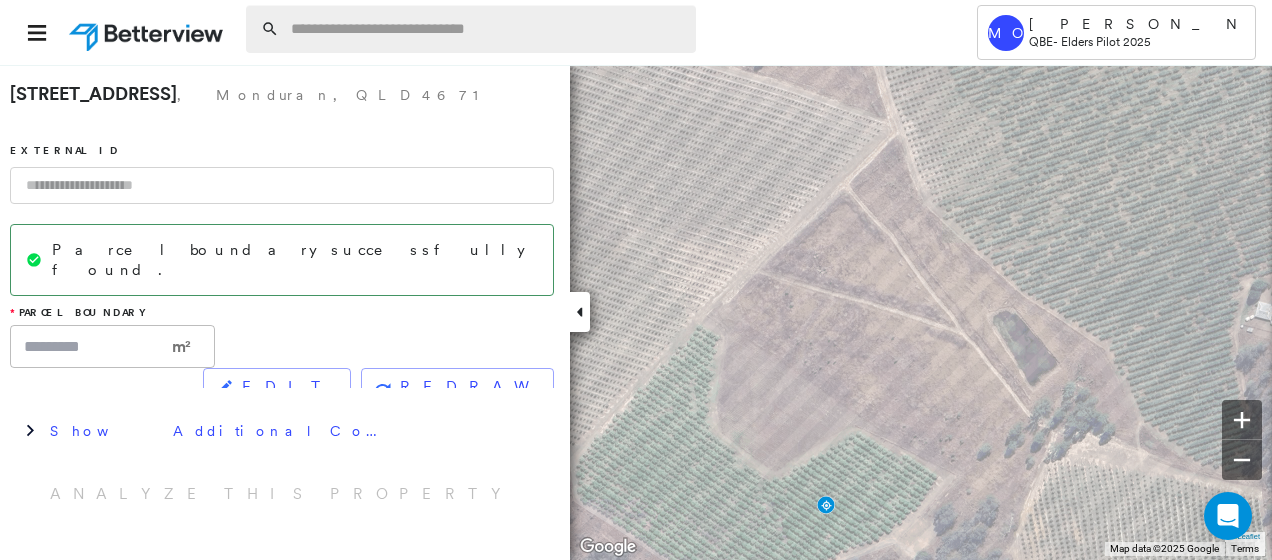 click at bounding box center [487, 29] 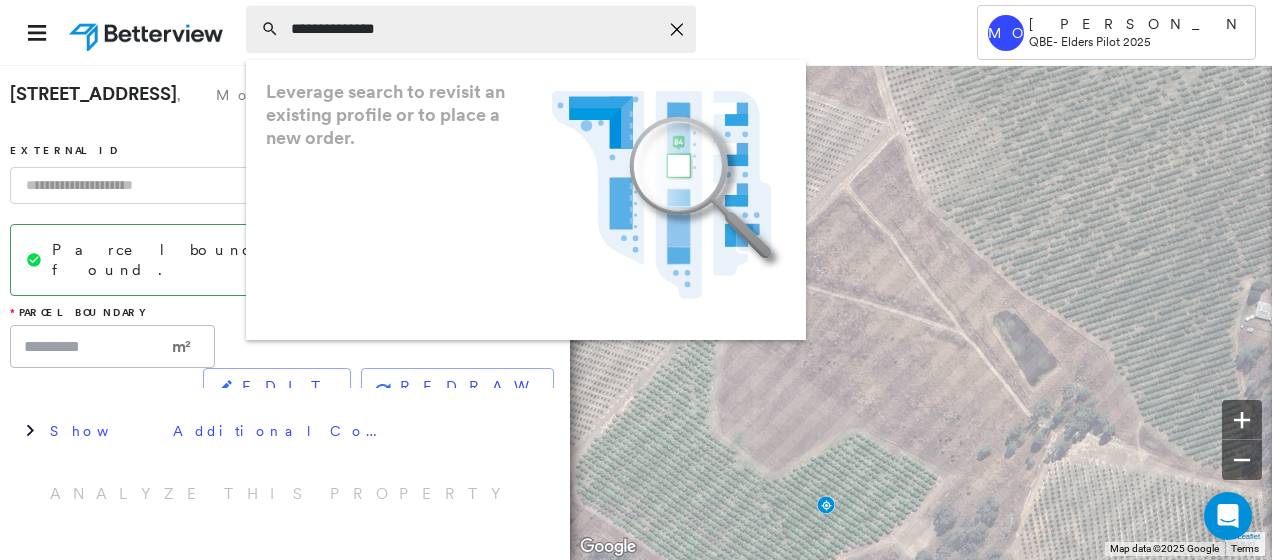 click on "**********" at bounding box center [474, 29] 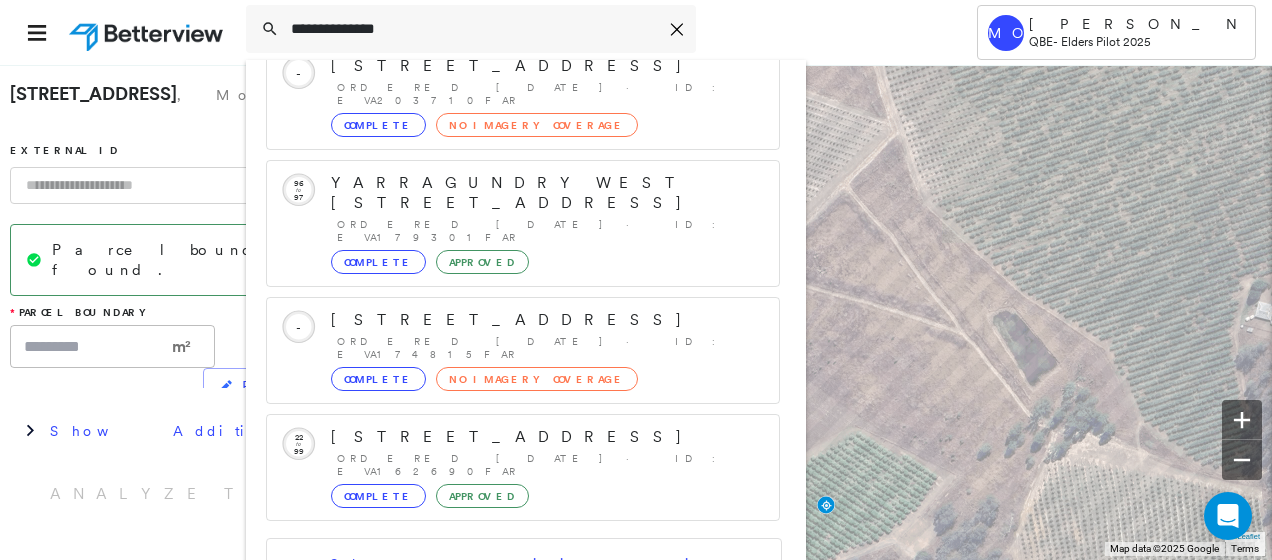 scroll, scrollTop: 226, scrollLeft: 0, axis: vertical 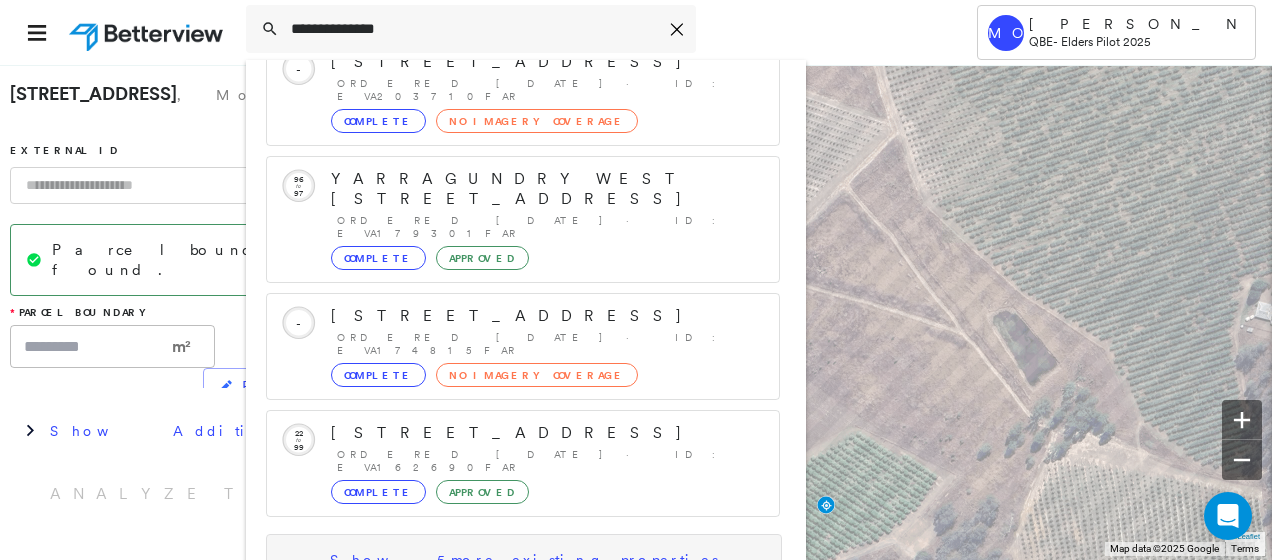 click on "Show  5  more existing properties" at bounding box center (524, 560) 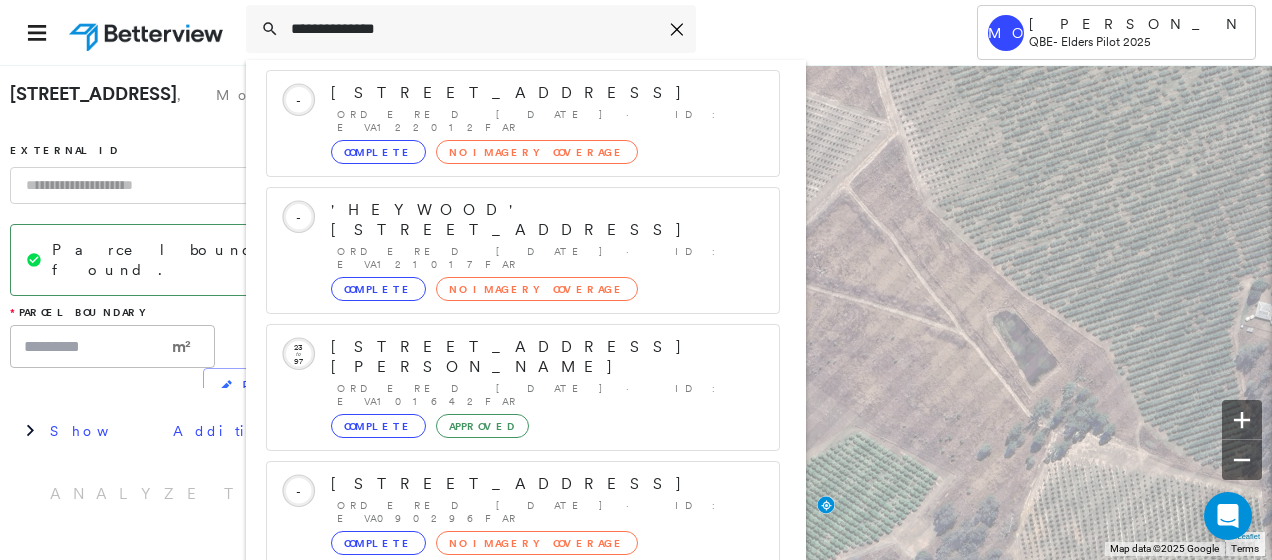 scroll, scrollTop: 739, scrollLeft: 0, axis: vertical 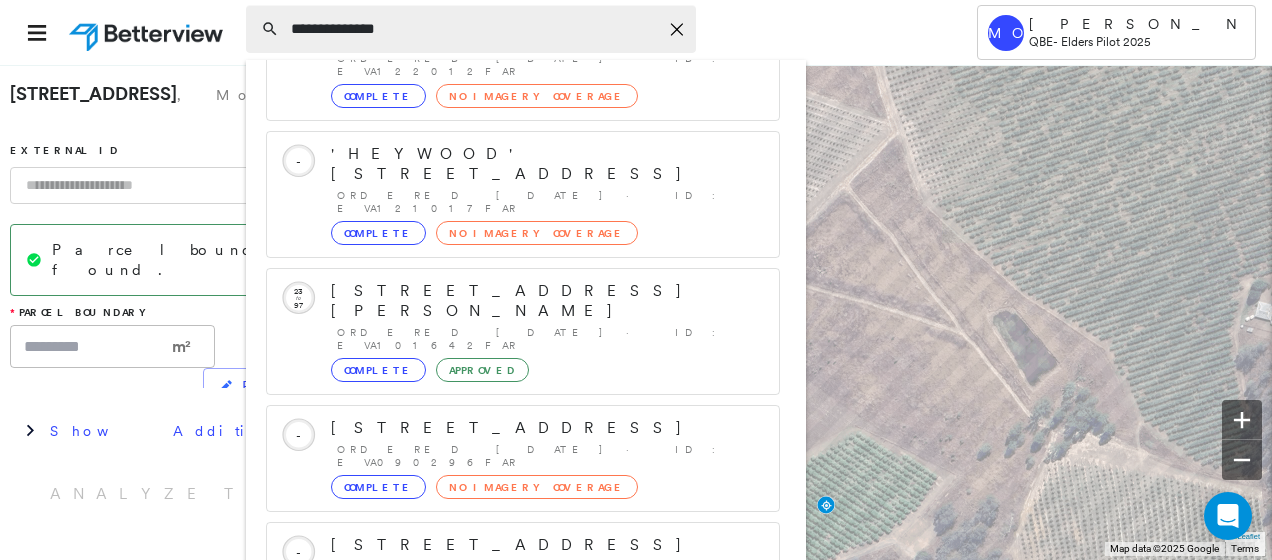 drag, startPoint x: 438, startPoint y: 26, endPoint x: 274, endPoint y: 31, distance: 164.0762 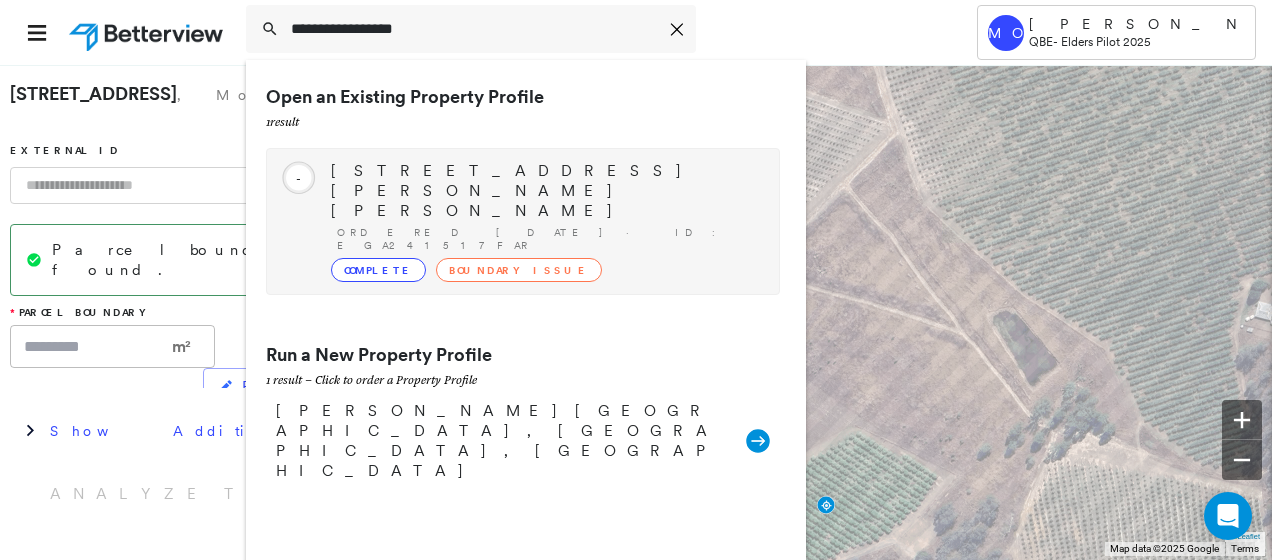 type on "**********" 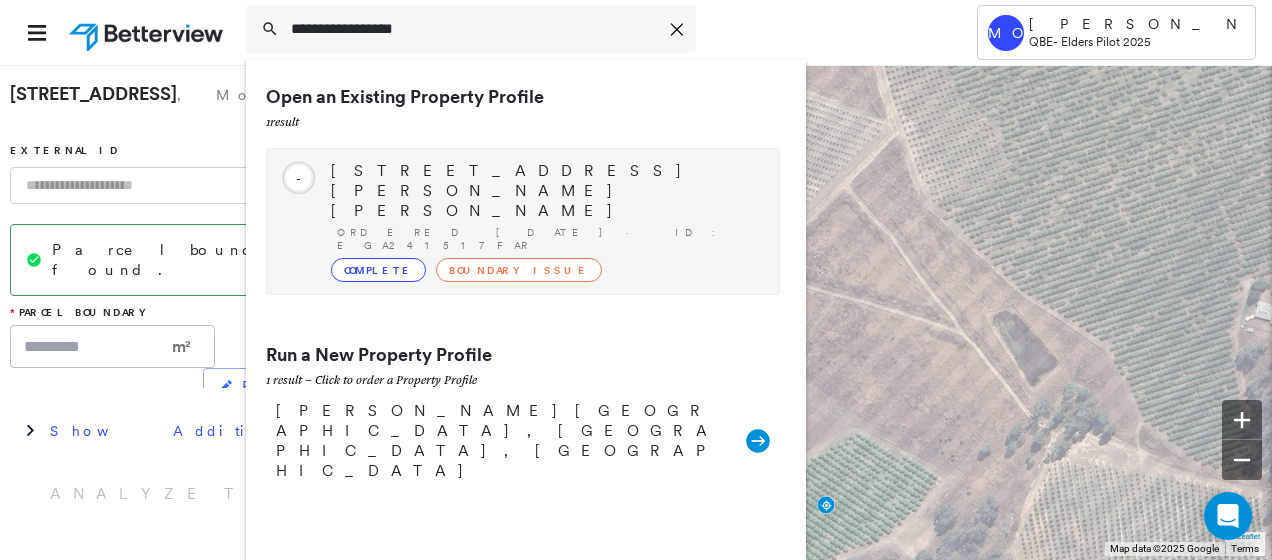 click on "[STREET_ADDRESS][PERSON_NAME][PERSON_NAME]" at bounding box center (545, 191) 